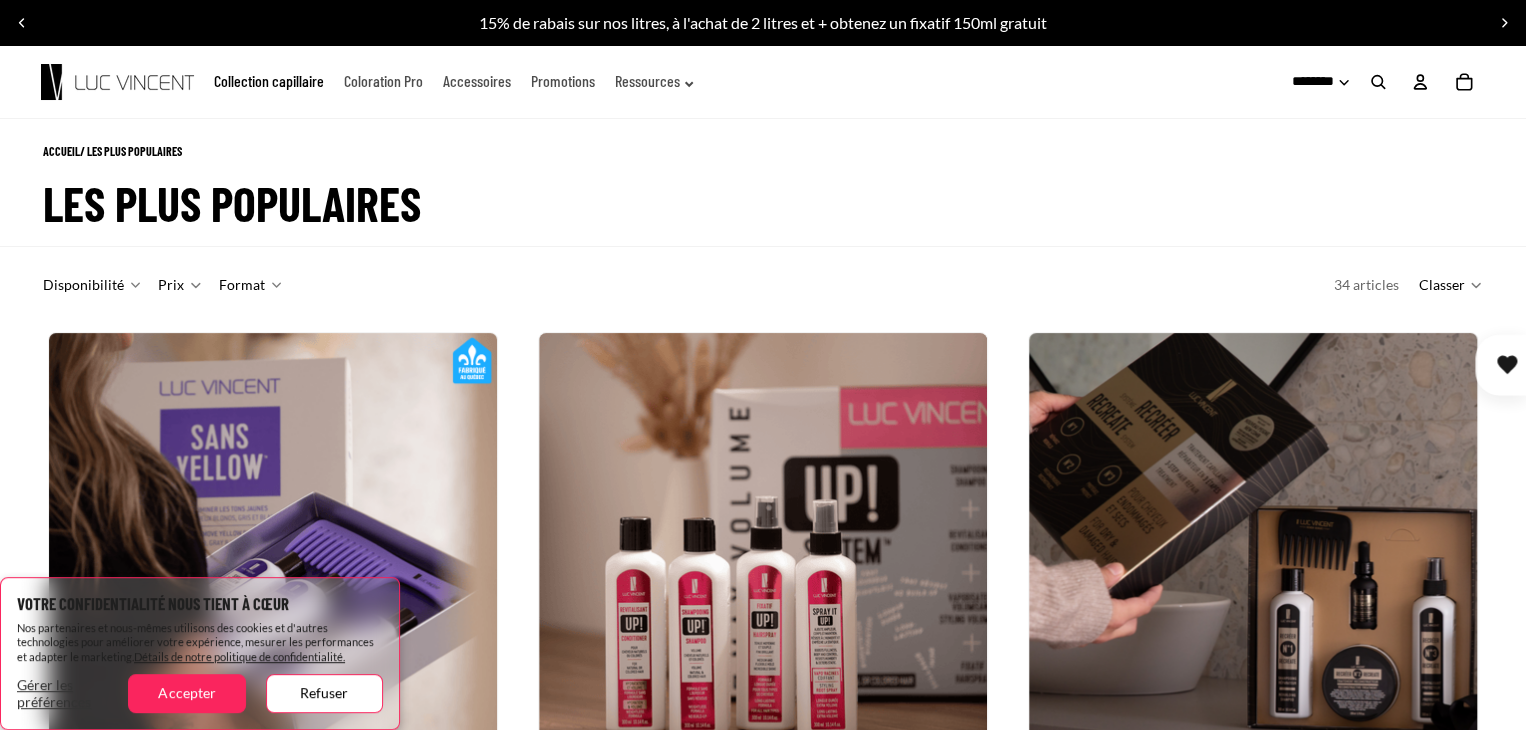 scroll, scrollTop: 195, scrollLeft: 0, axis: vertical 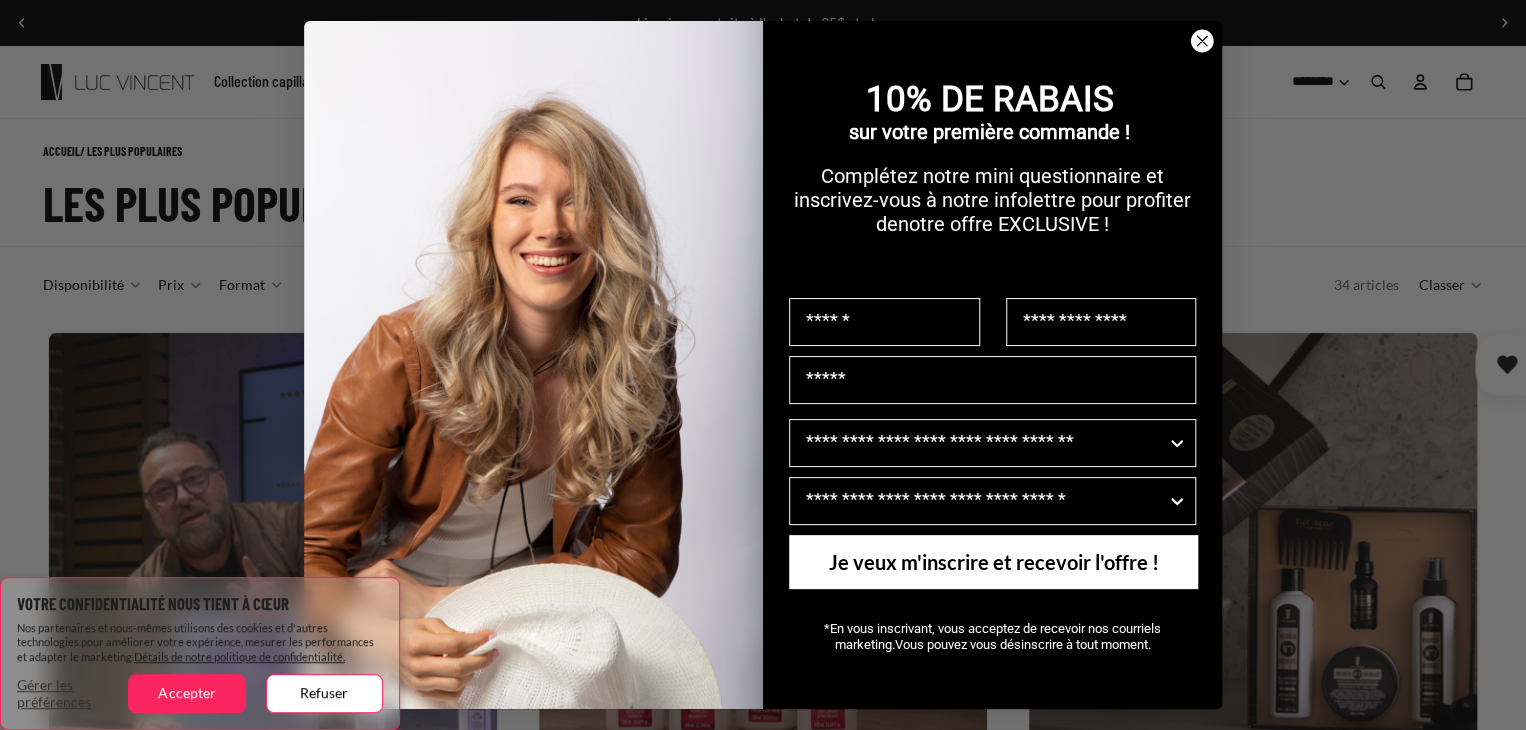 click 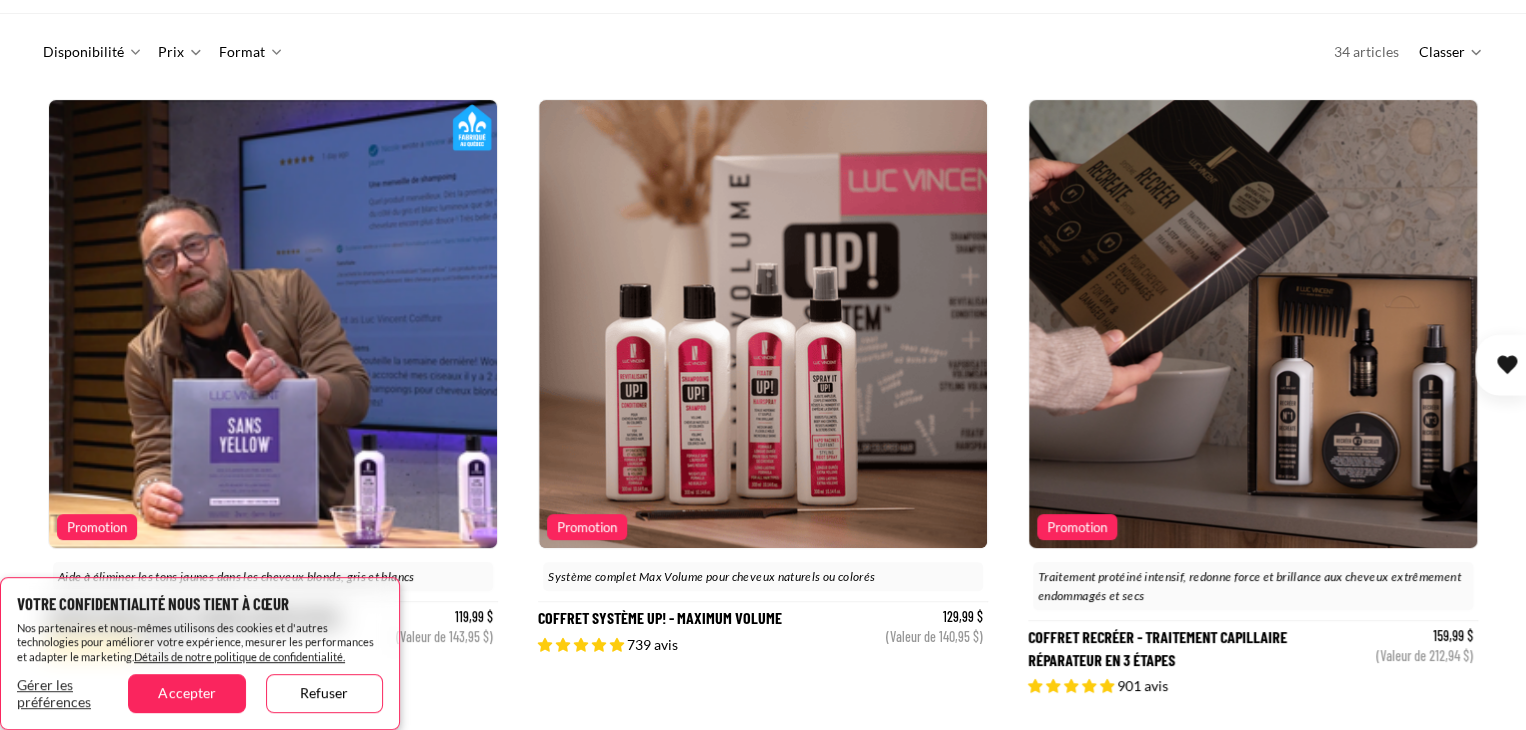 scroll, scrollTop: 400, scrollLeft: 0, axis: vertical 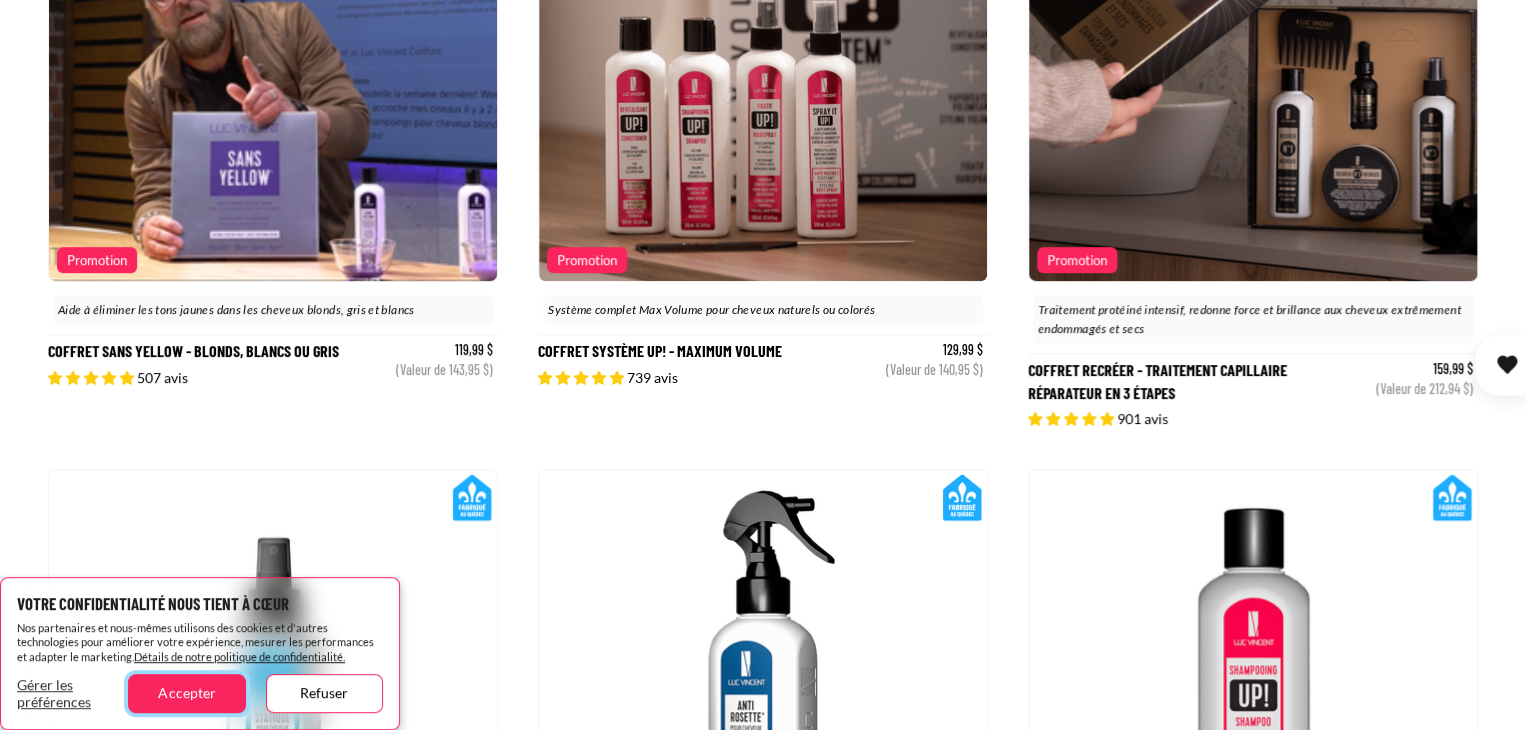 click on "Accepter" at bounding box center [186, 693] 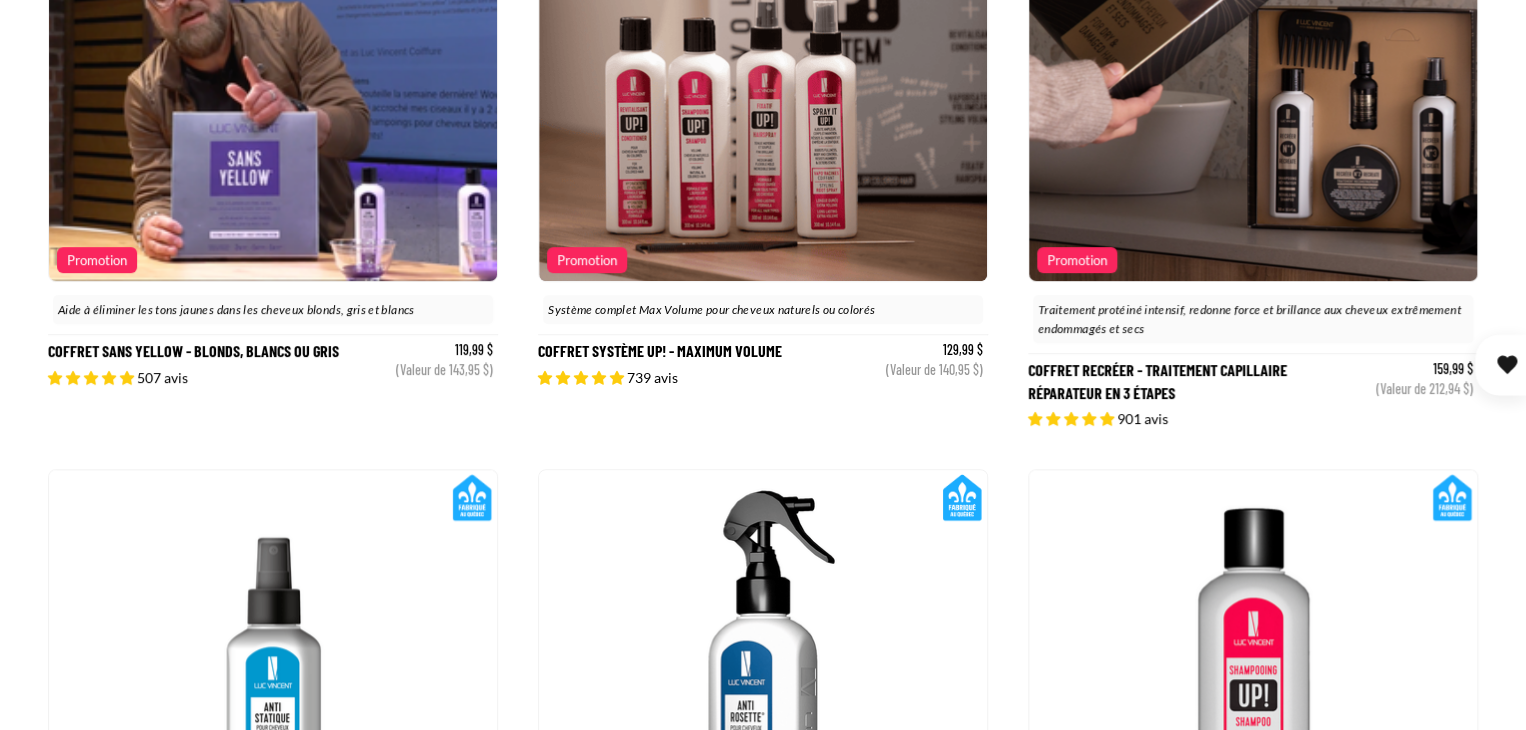 scroll, scrollTop: 0, scrollLeft: 0, axis: both 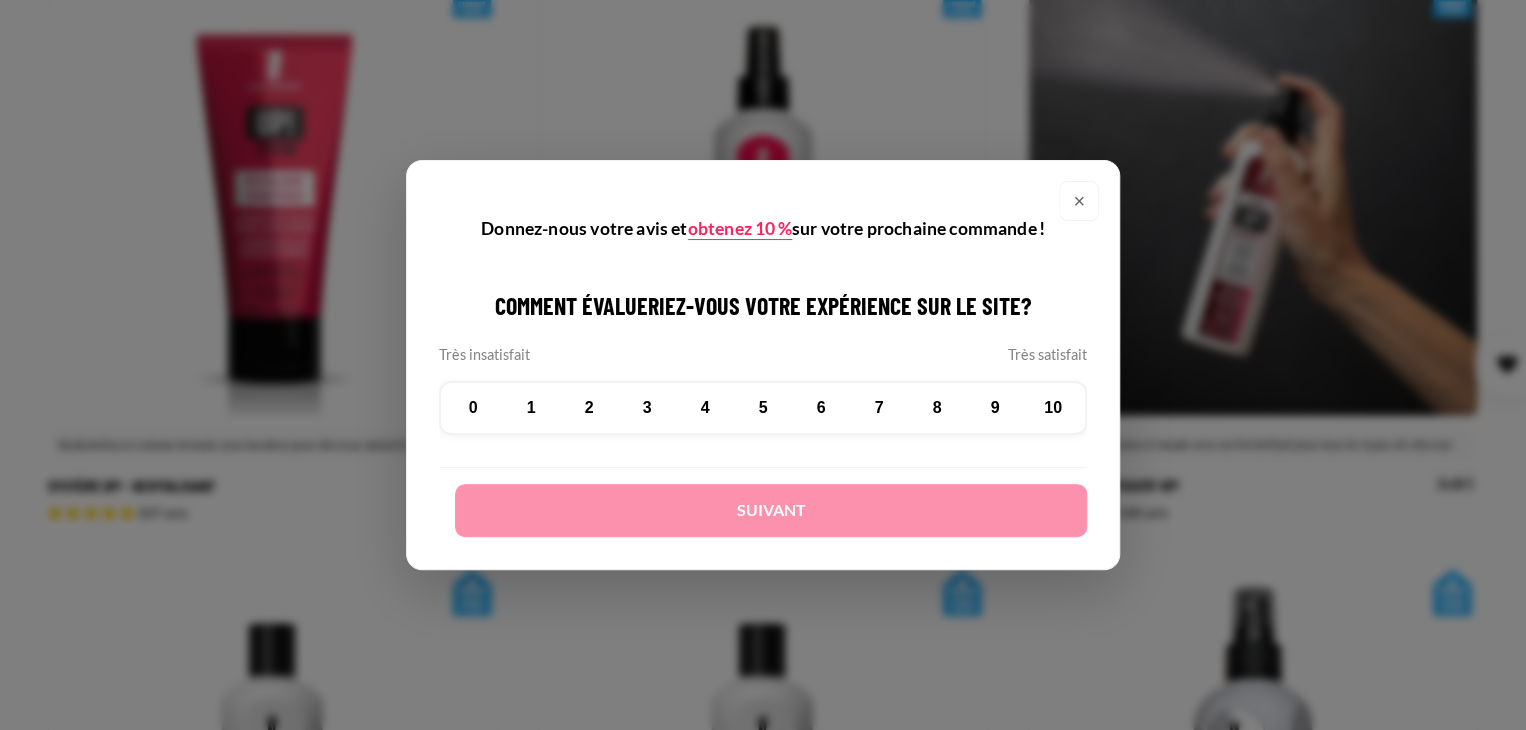 click on "10" at bounding box center (1053, 408) 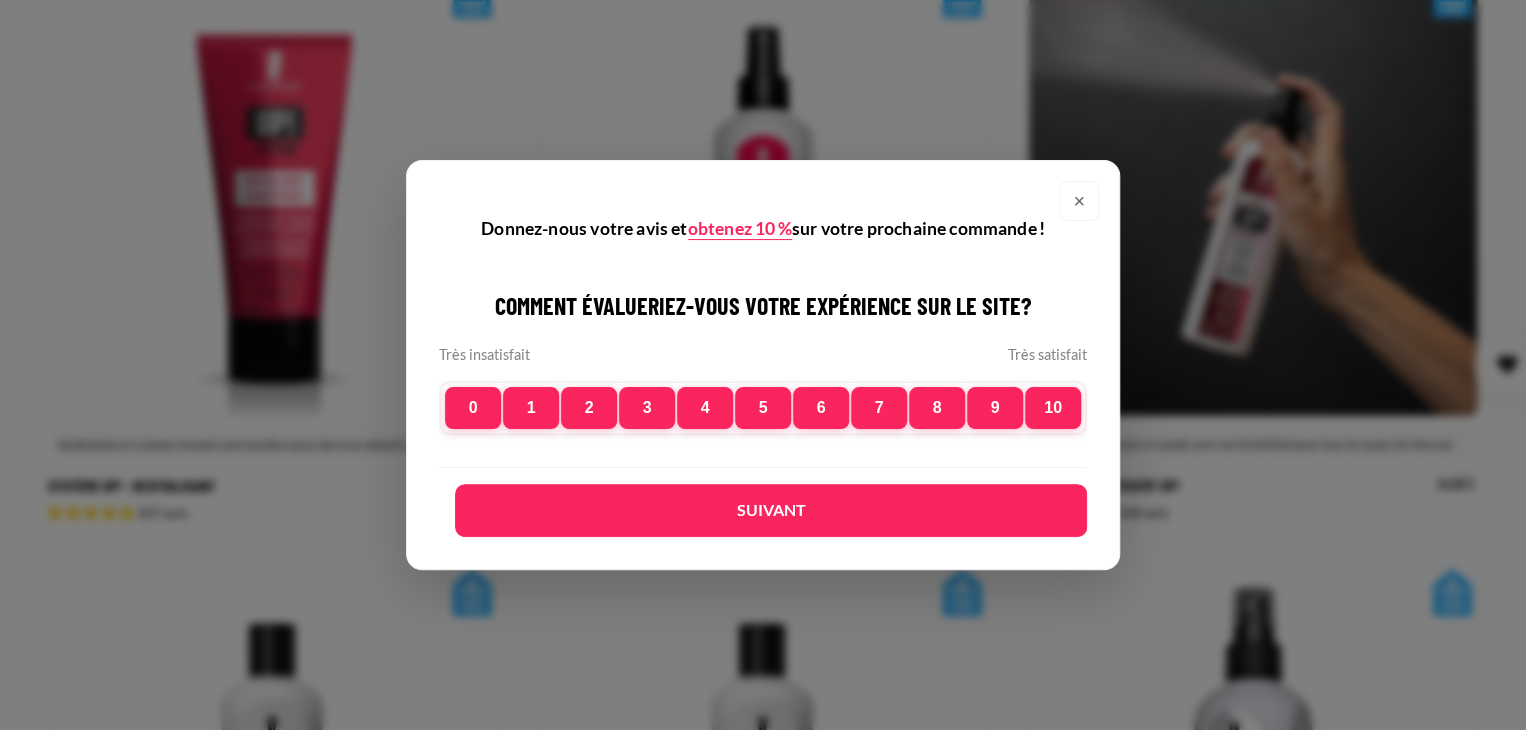 click on "Suivant" at bounding box center [771, 510] 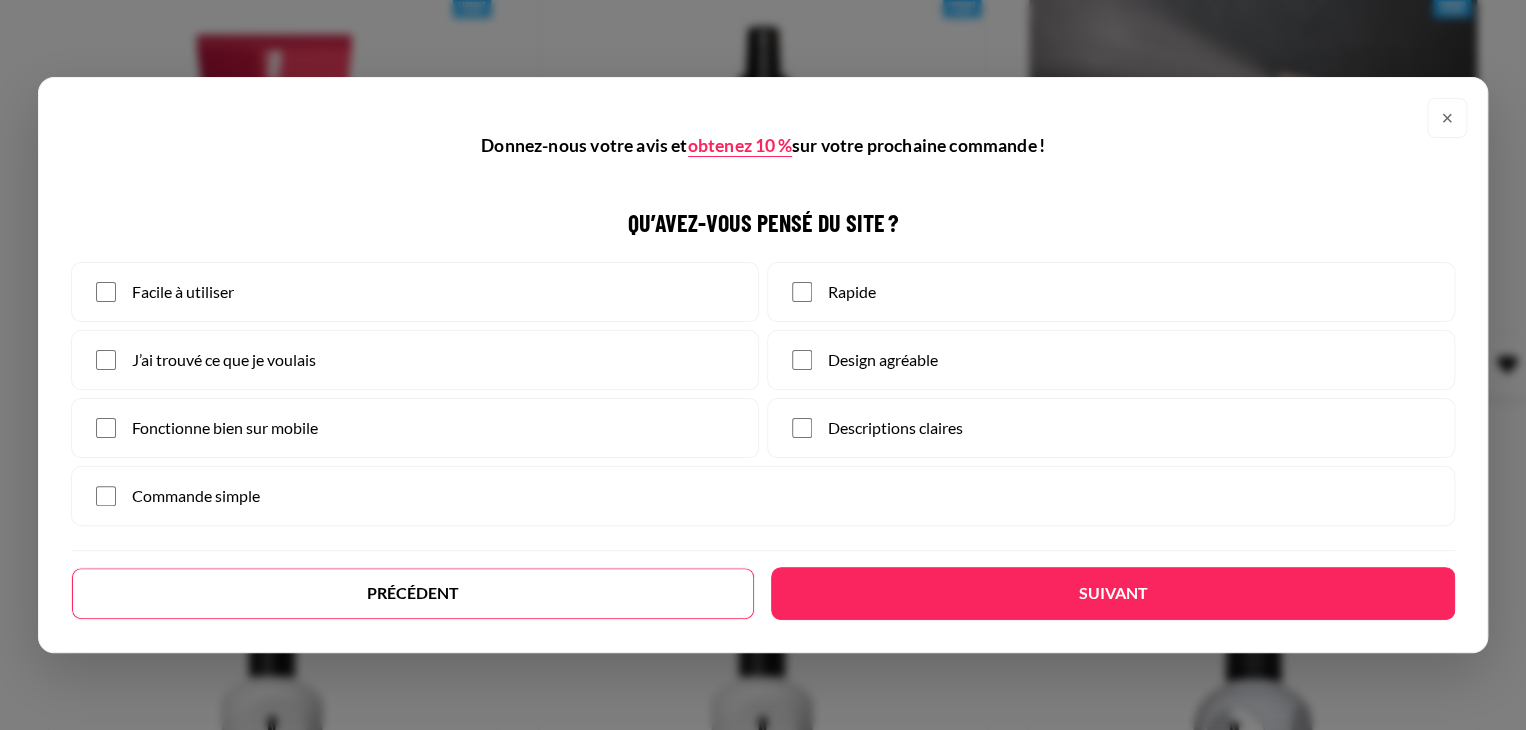 click on "Suivant" at bounding box center [1113, 593] 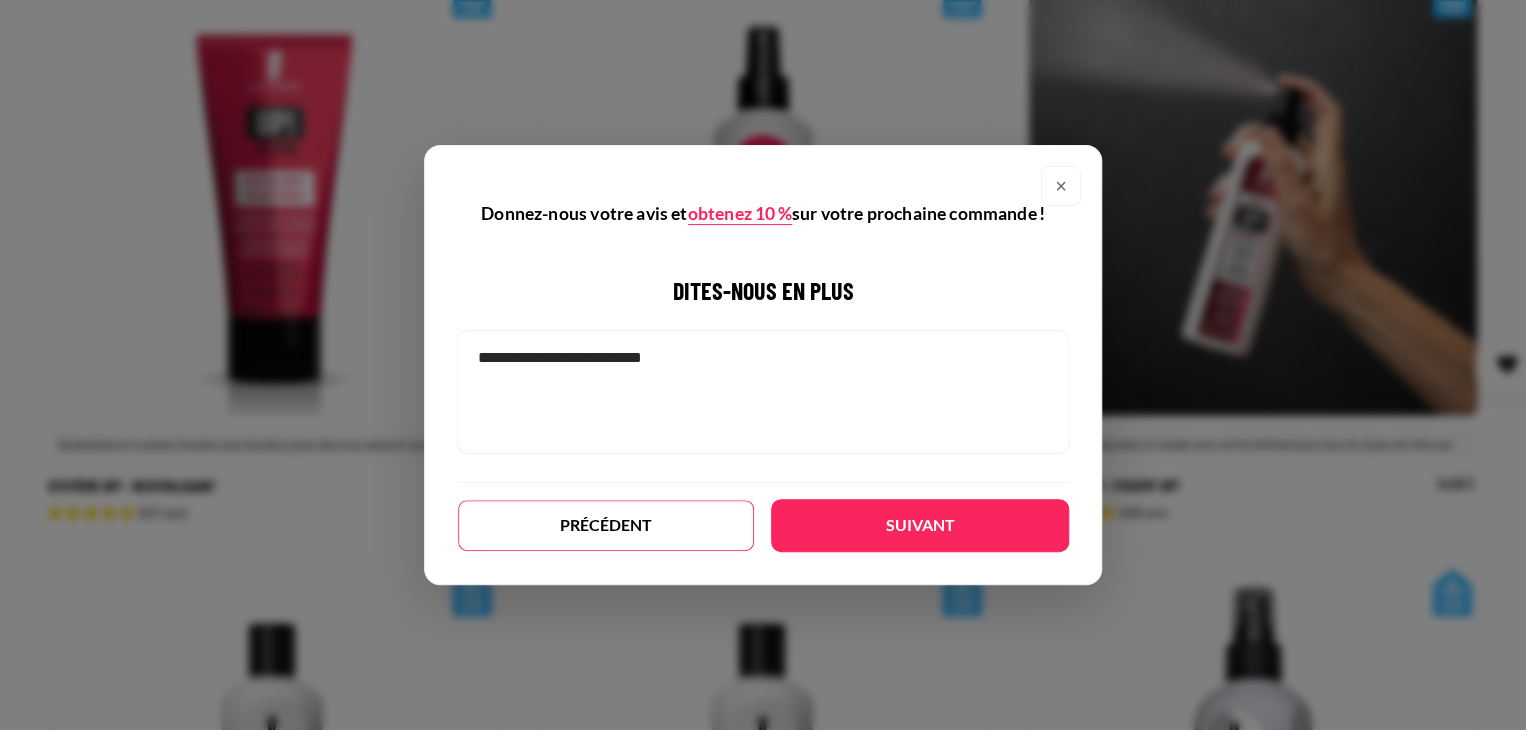 click on "Suivant" at bounding box center (920, 525) 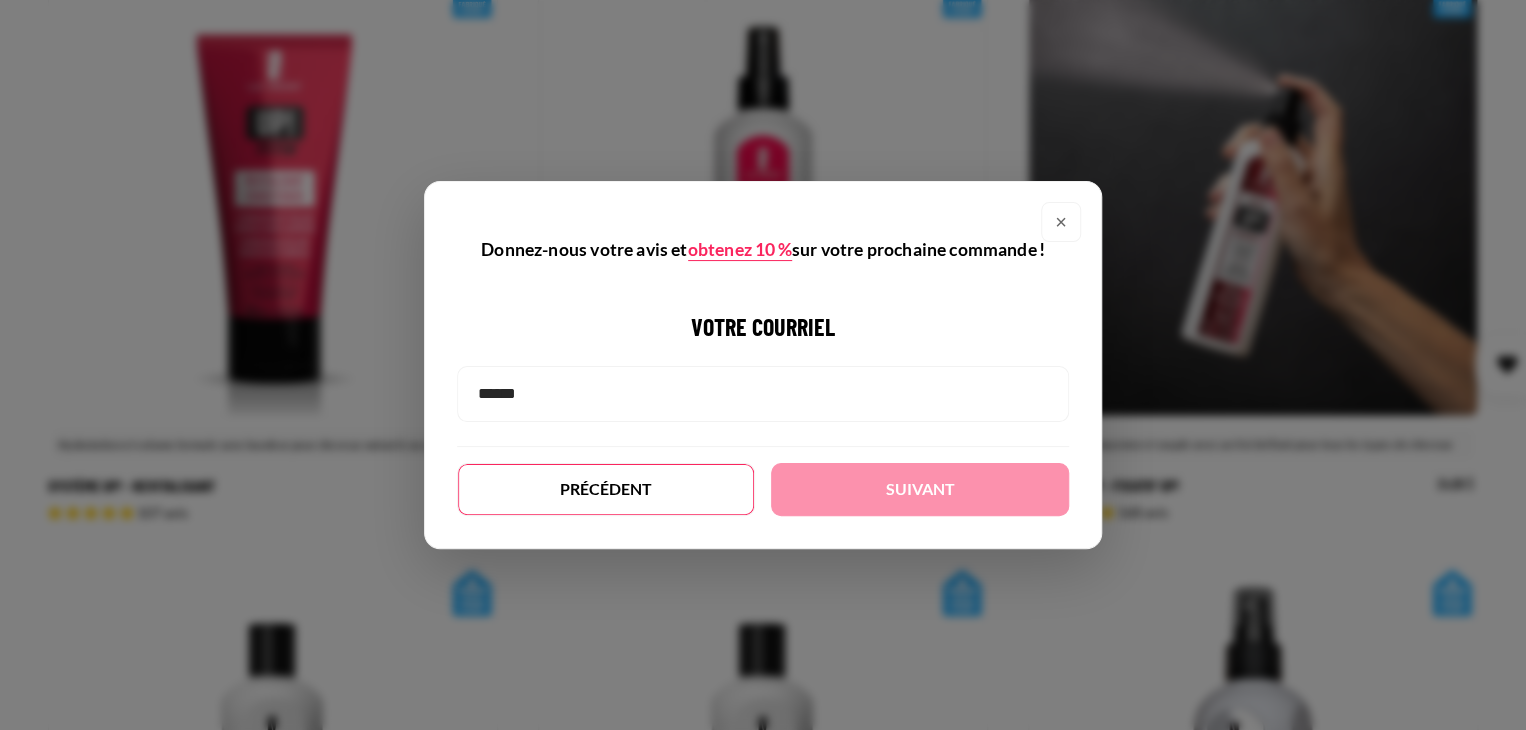 click at bounding box center (763, 394) 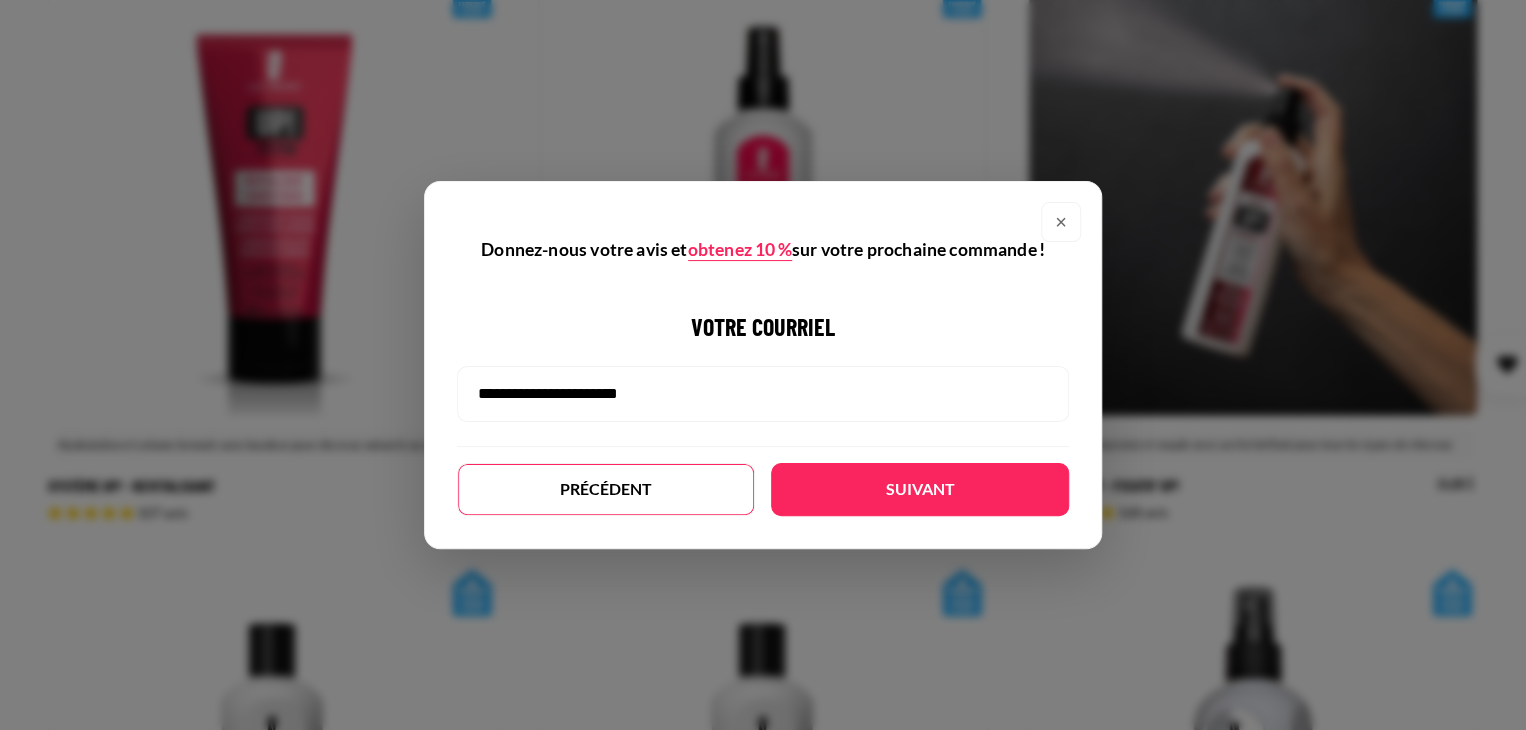 type on "**********" 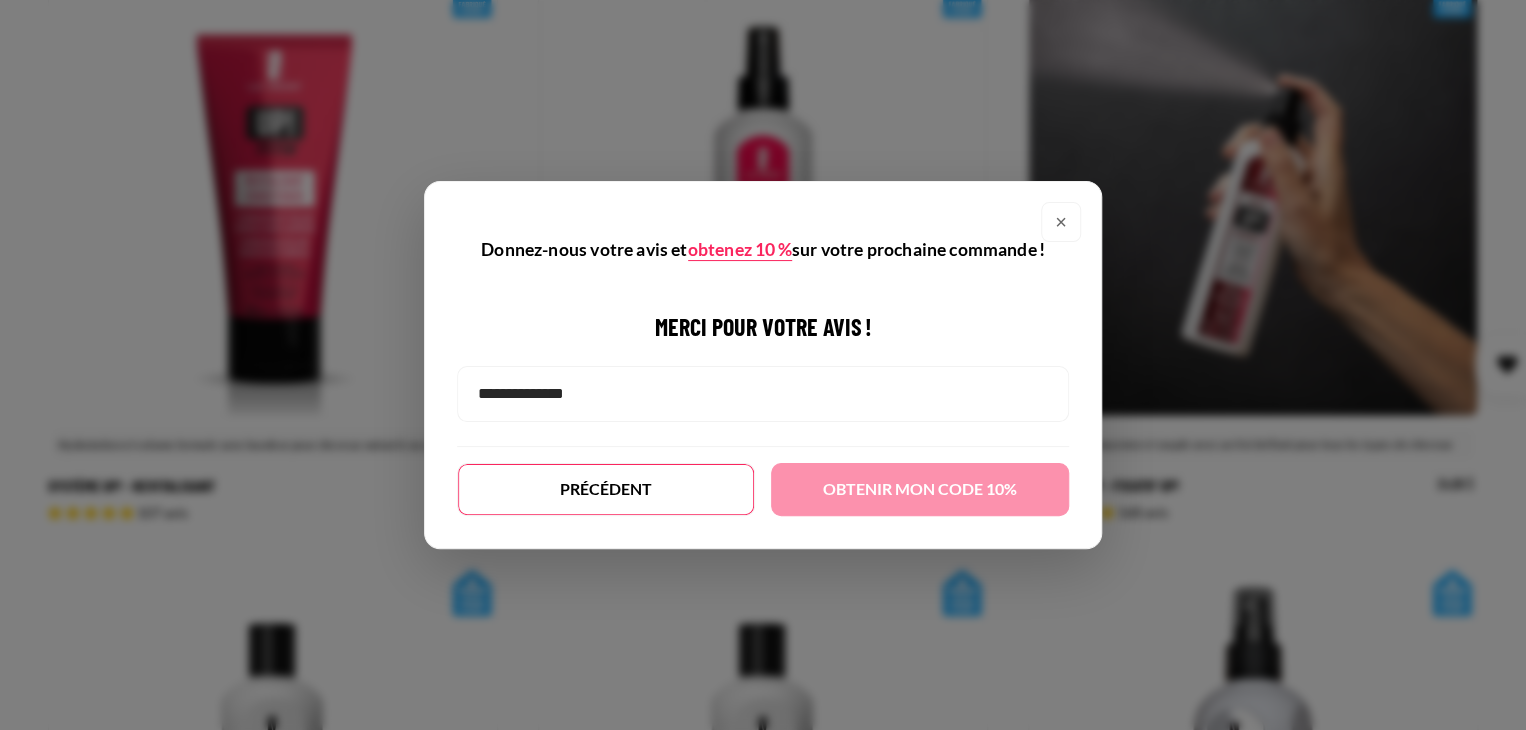 click at bounding box center (763, 394) 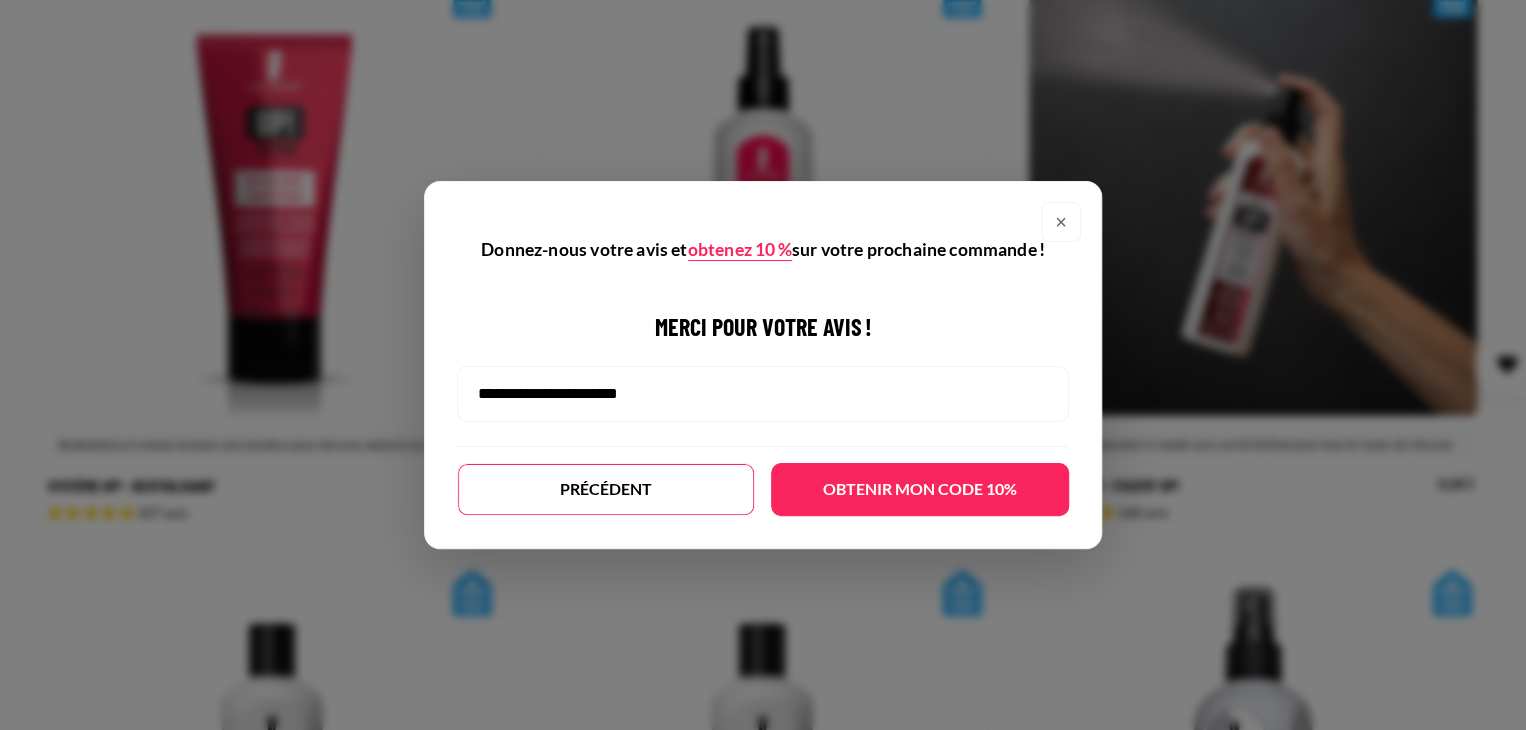 type on "**********" 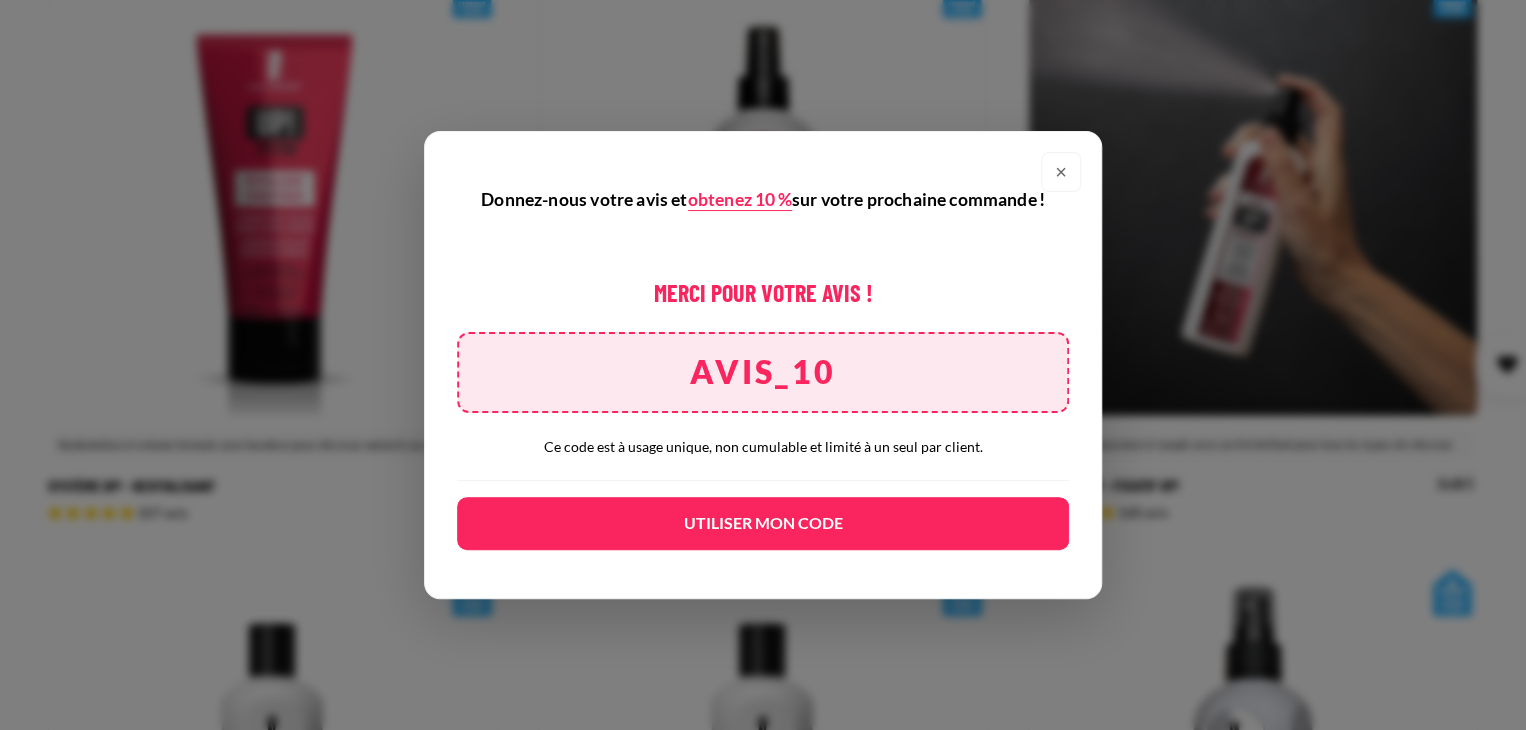 click on "Utiliser mon code" at bounding box center (763, 523) 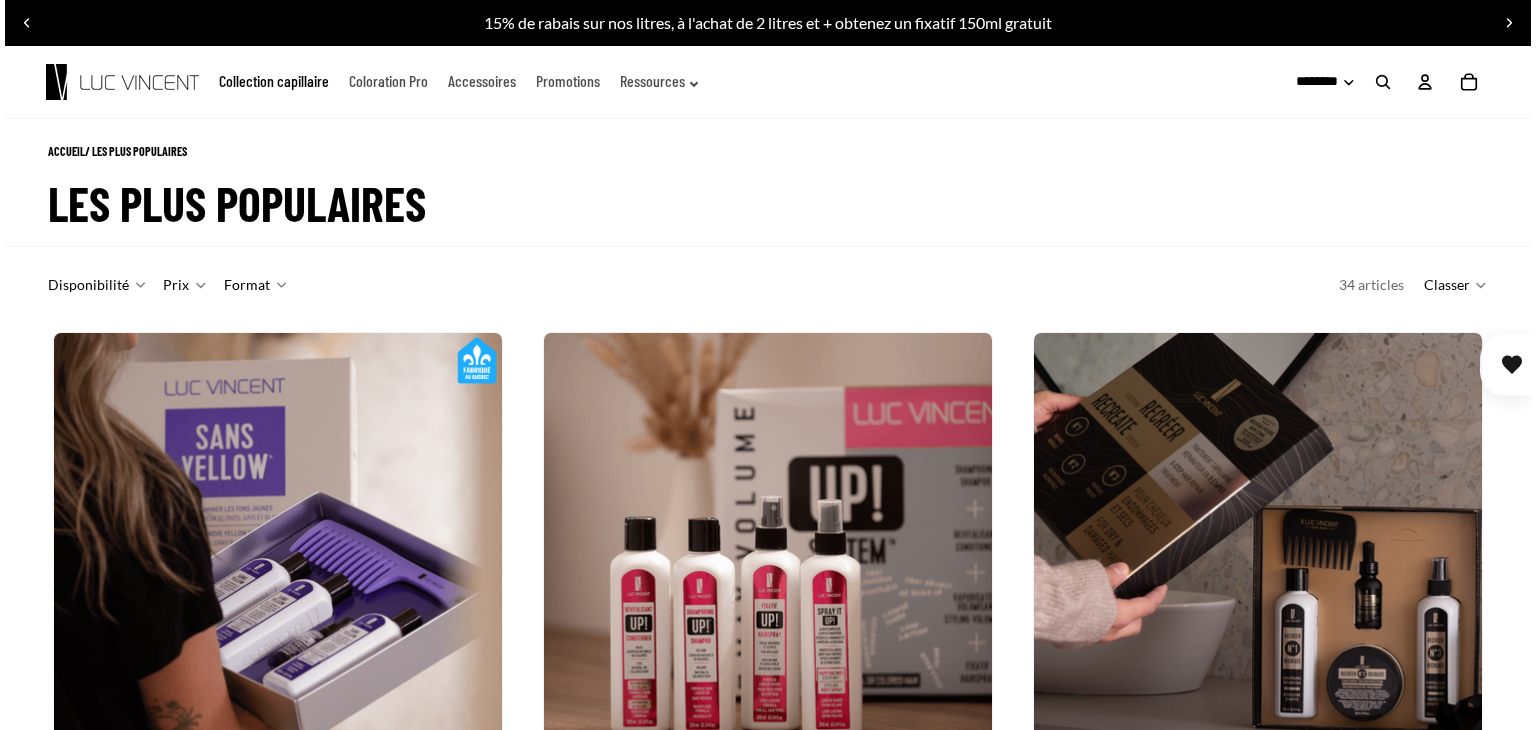 scroll, scrollTop: 0, scrollLeft: 0, axis: both 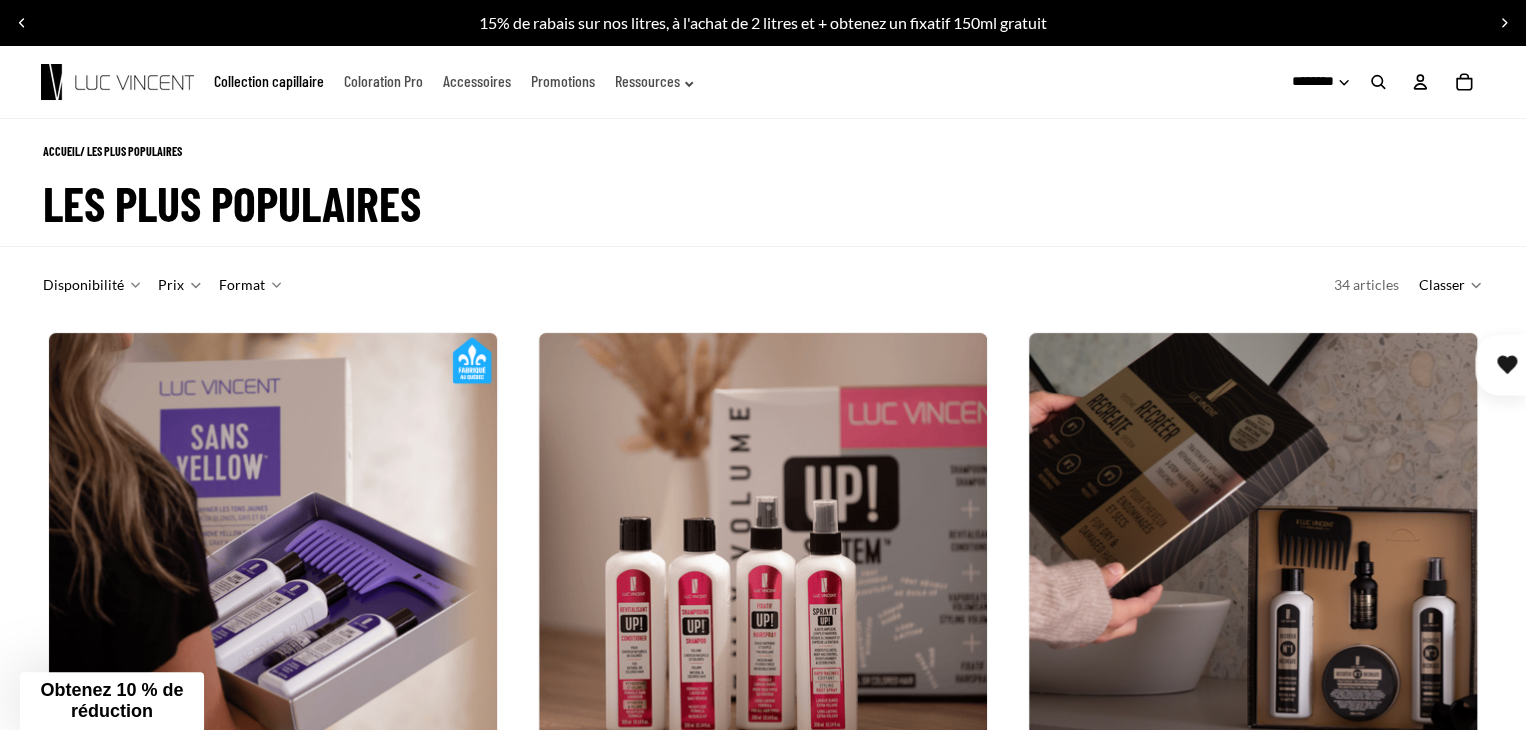 click at bounding box center (1378, 82) 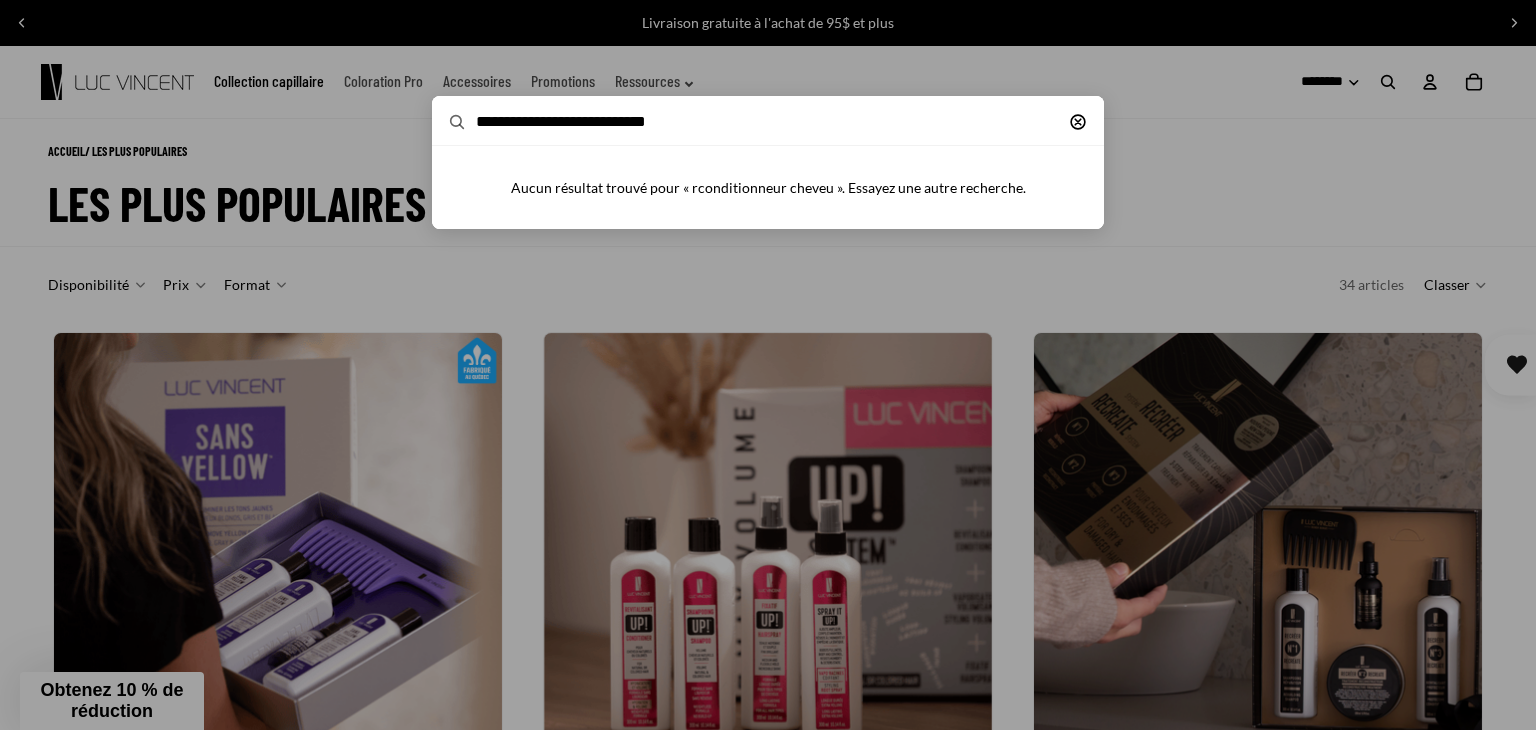 type on "**********" 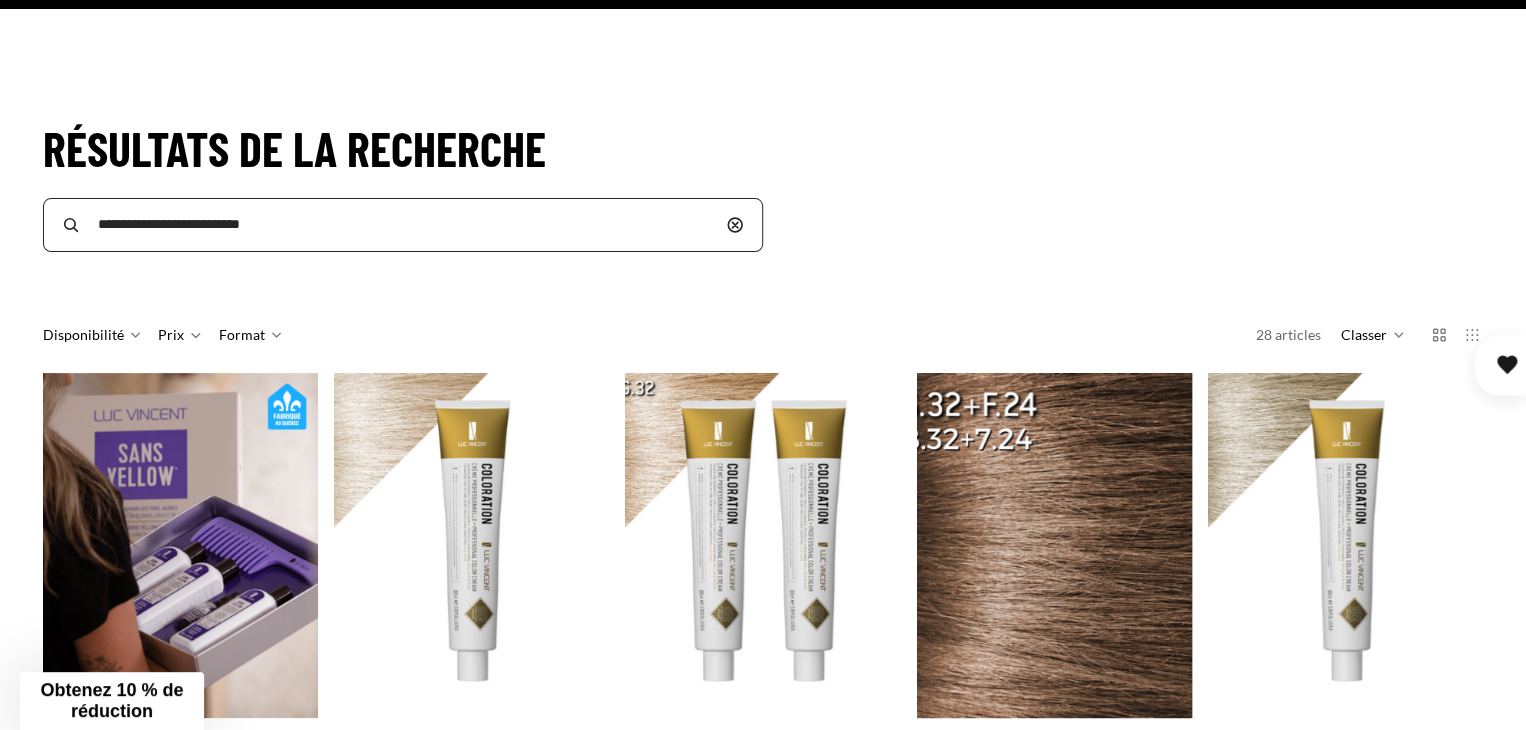 scroll, scrollTop: 200, scrollLeft: 0, axis: vertical 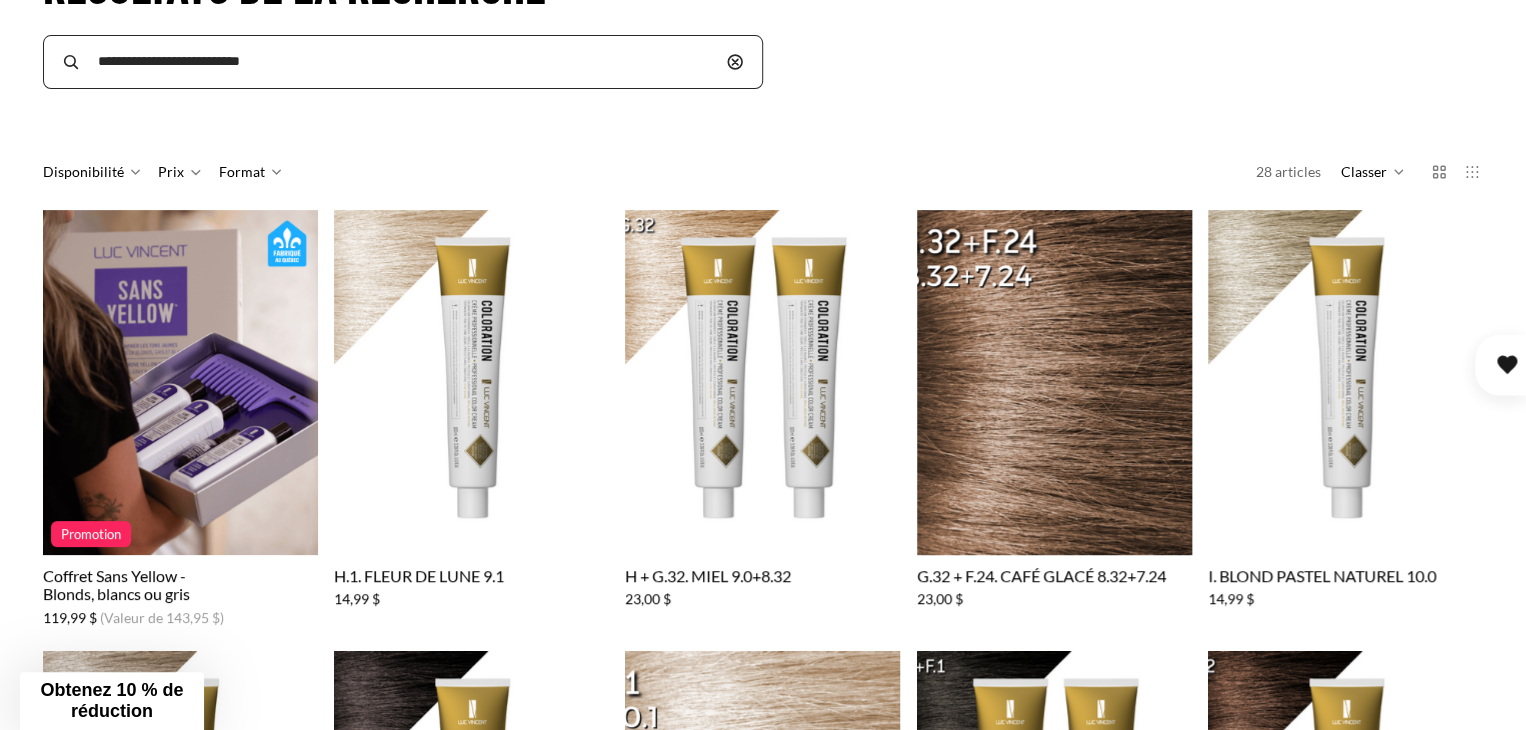 click on "Coffret Sans Yellow - Blonds, blancs ou gris" at bounding box center [180, 418] 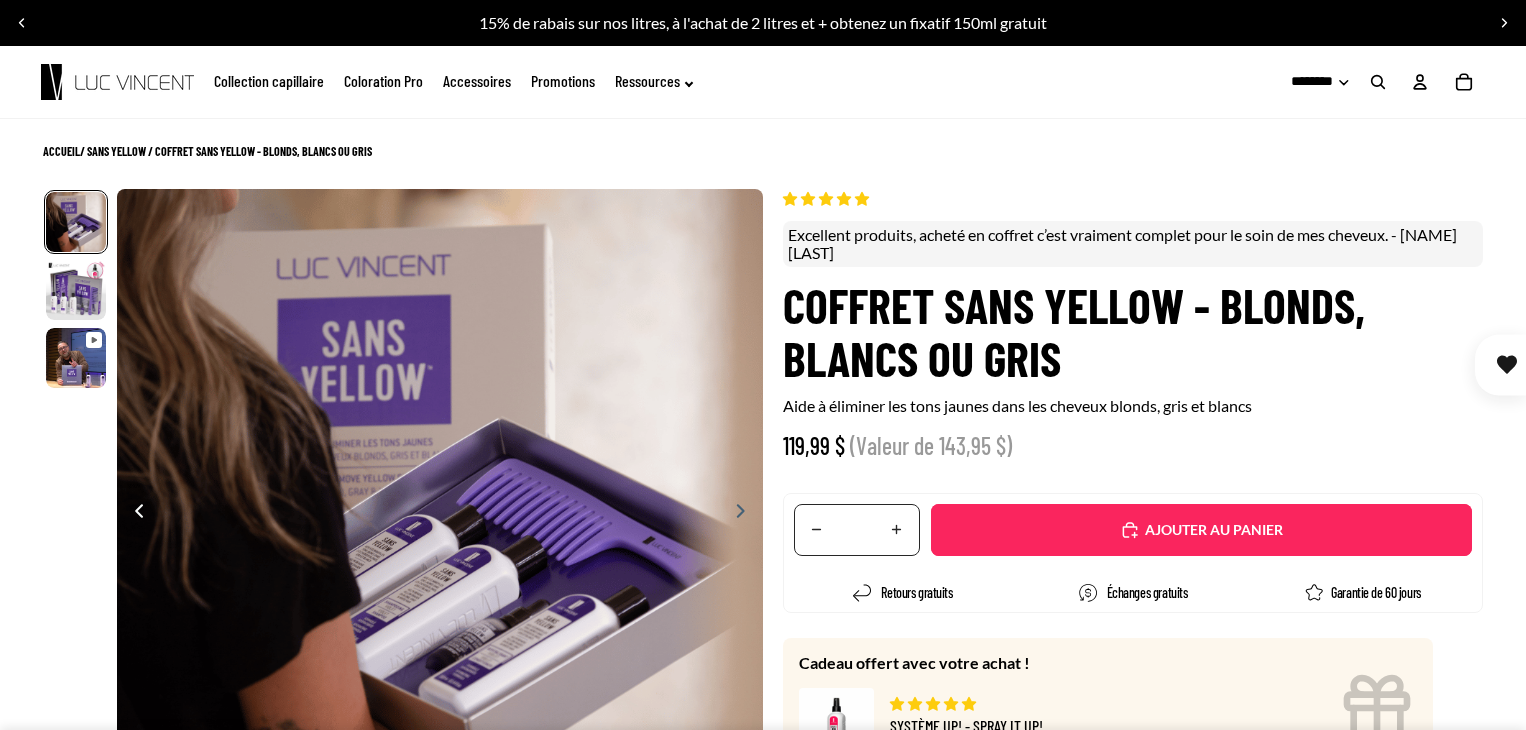 scroll, scrollTop: 0, scrollLeft: 0, axis: both 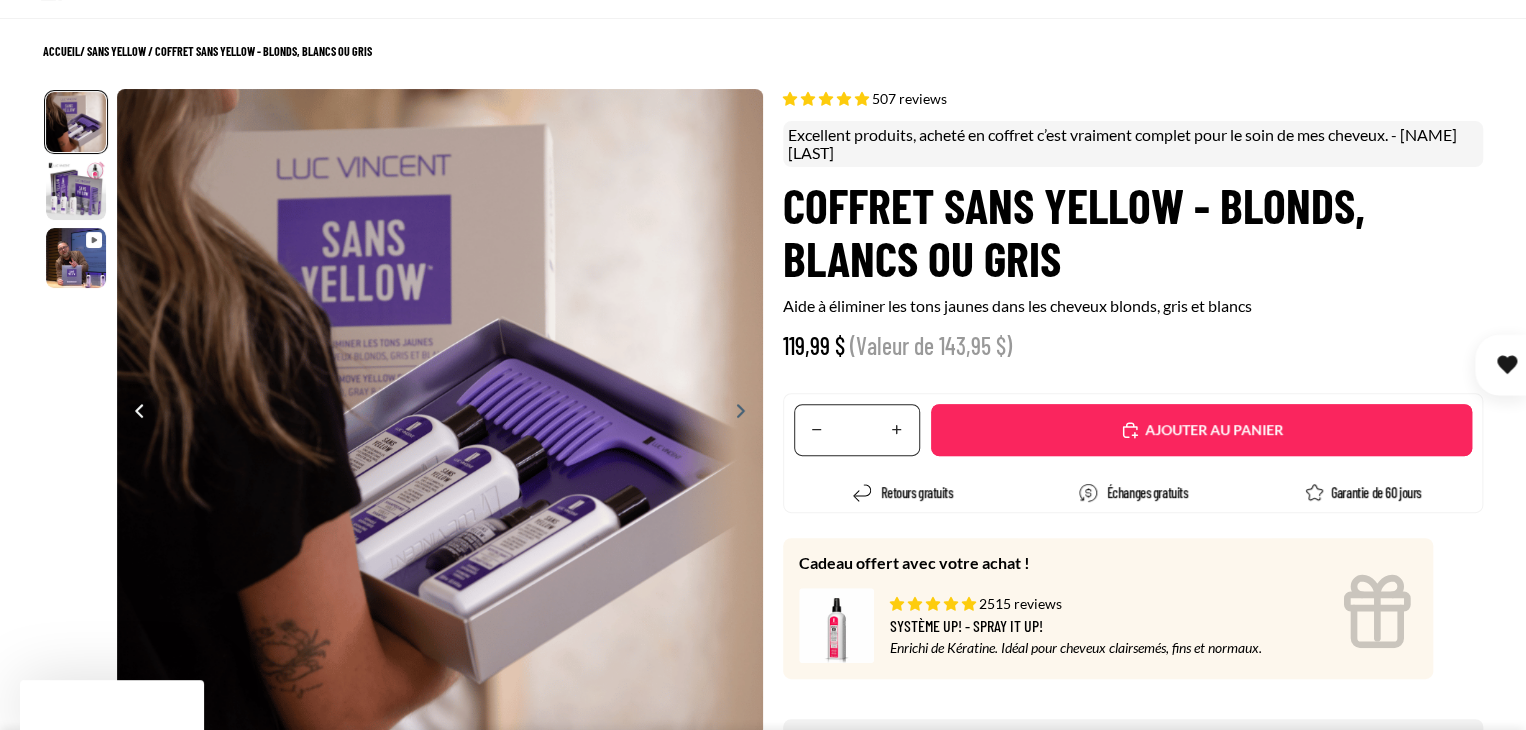 select on "**********" 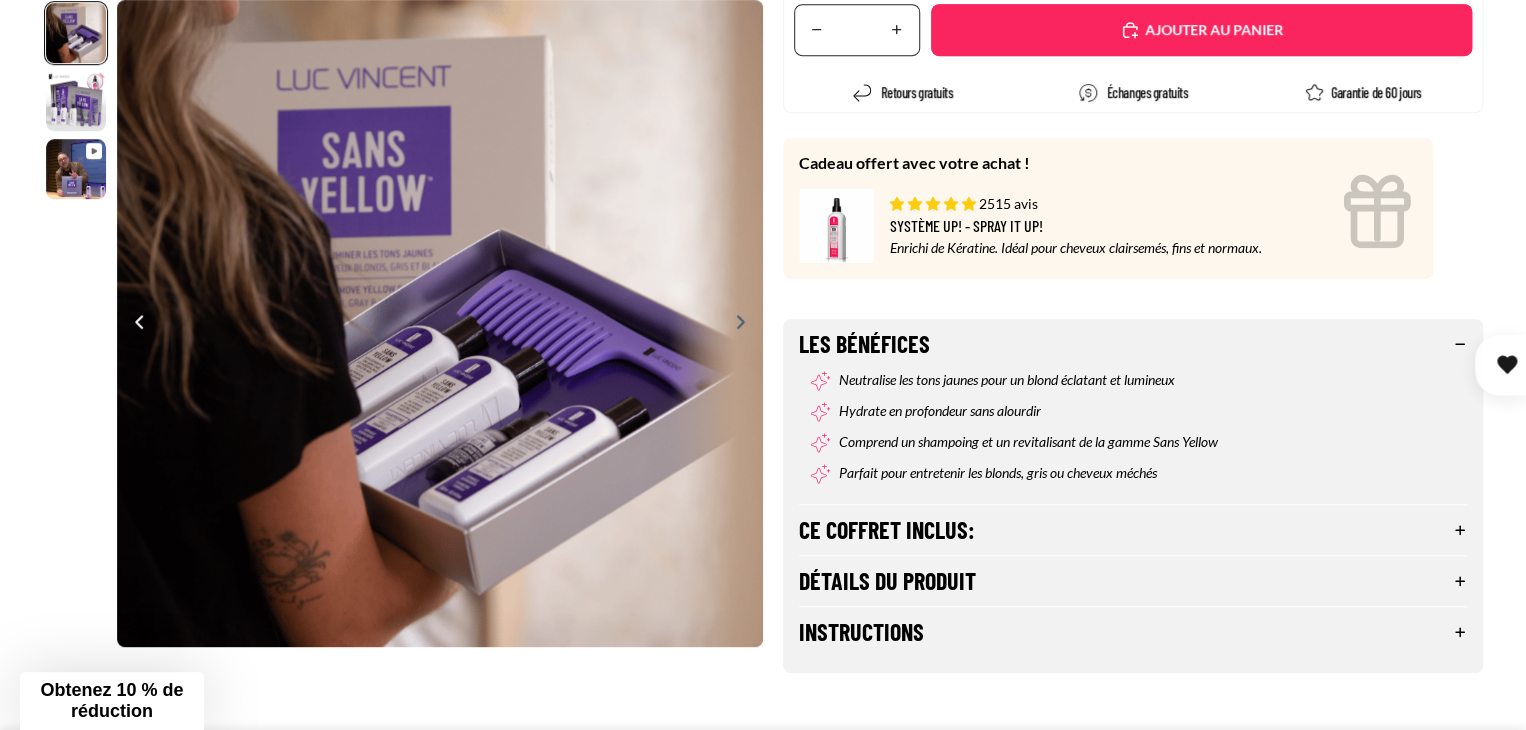 scroll, scrollTop: 600, scrollLeft: 0, axis: vertical 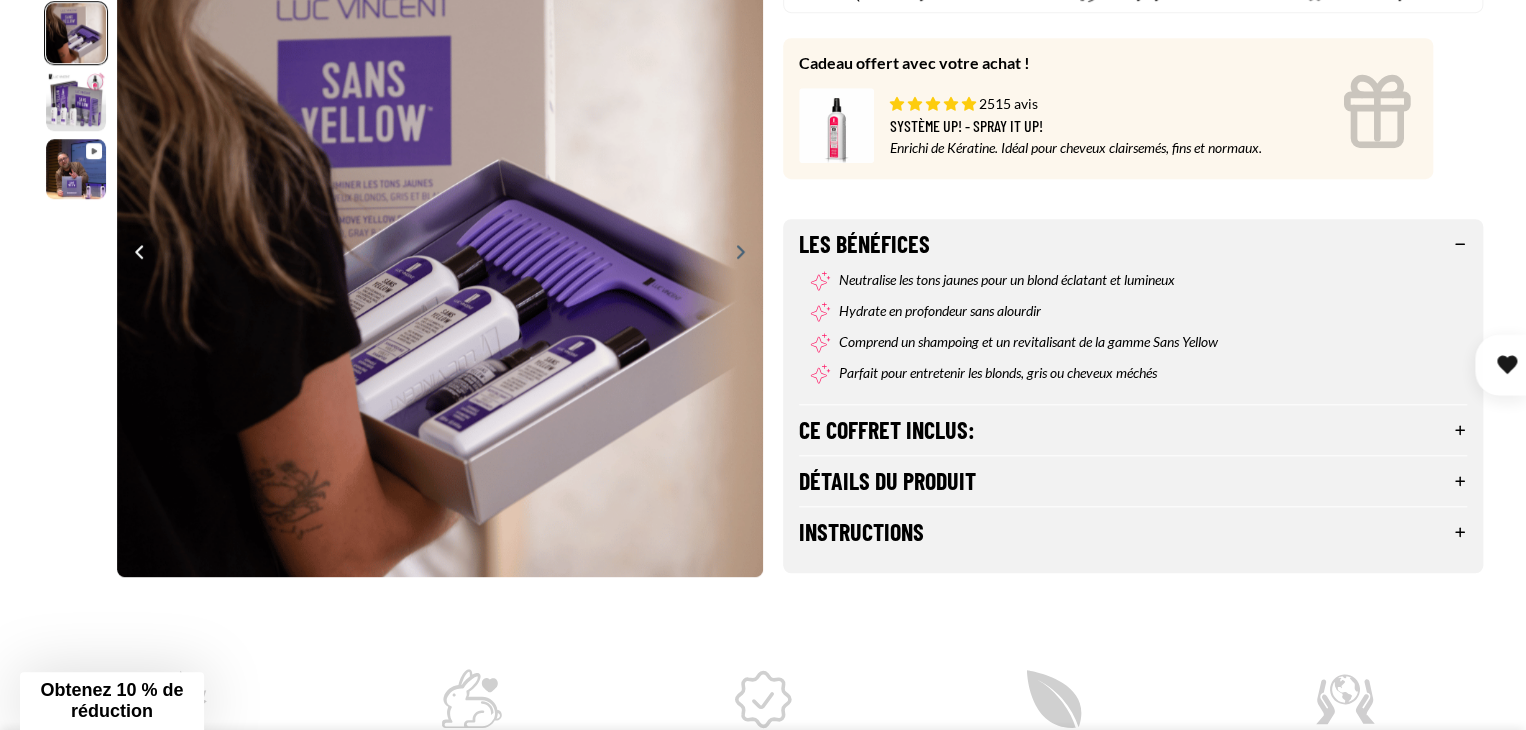 click on "Détails du produit" at bounding box center [1133, 481] 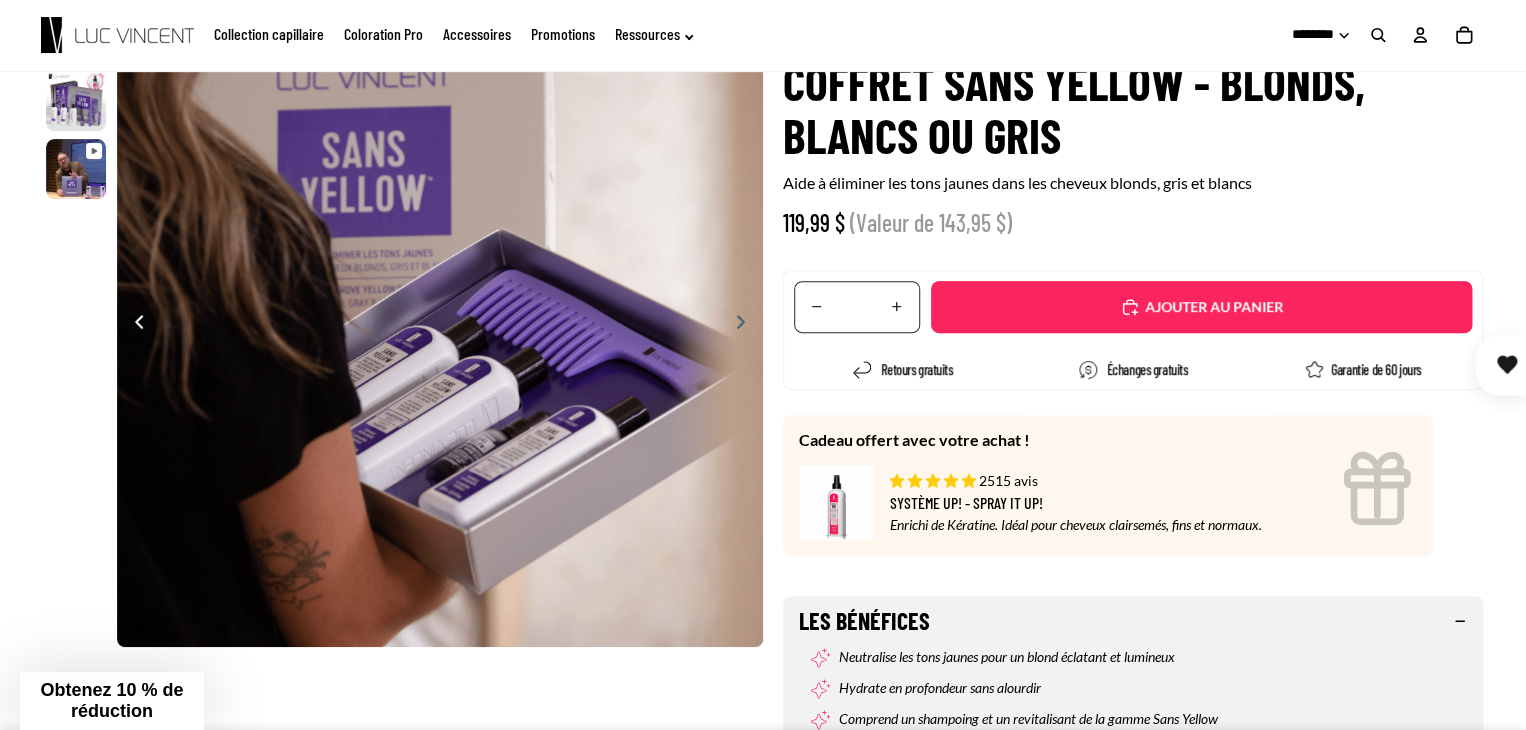 scroll, scrollTop: 200, scrollLeft: 0, axis: vertical 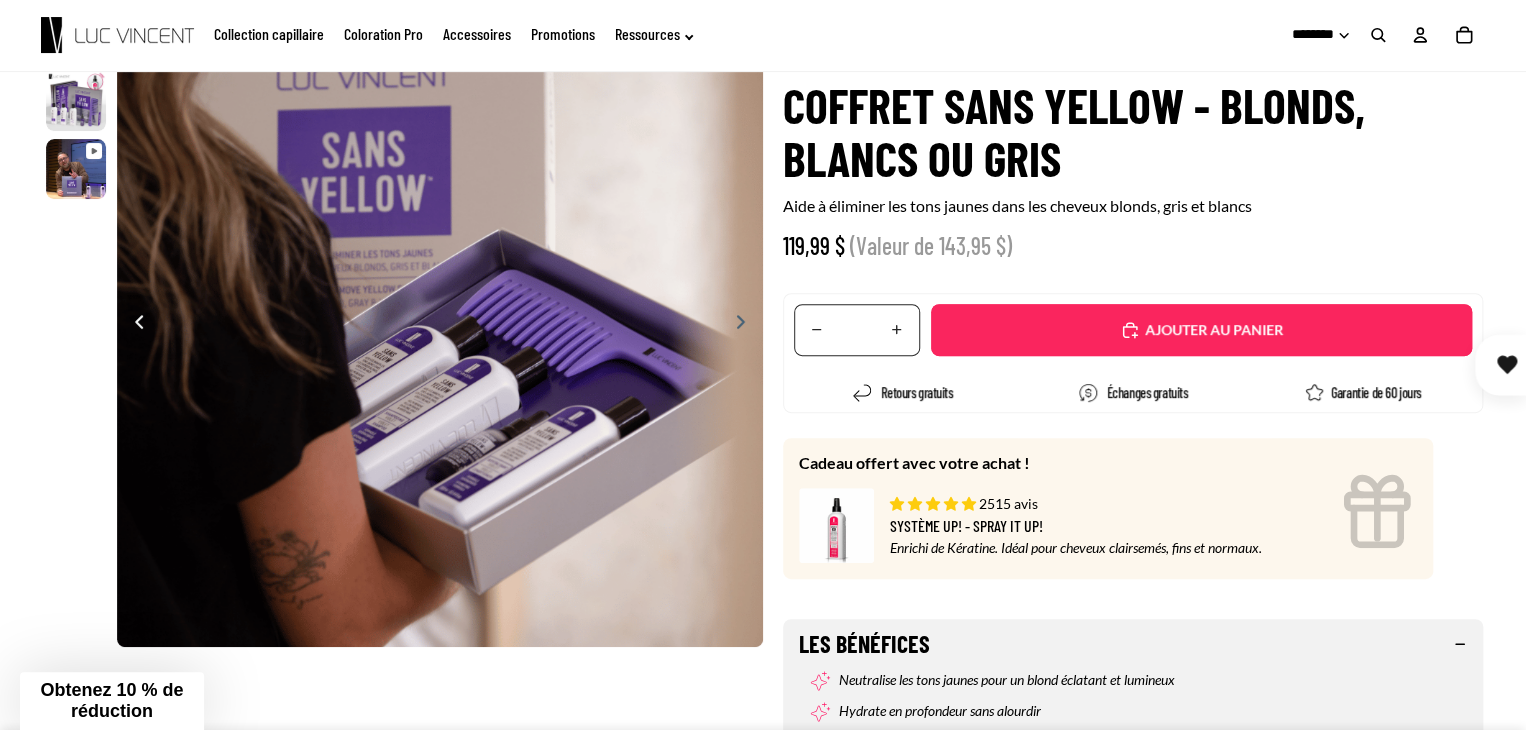 click on "Promotions" 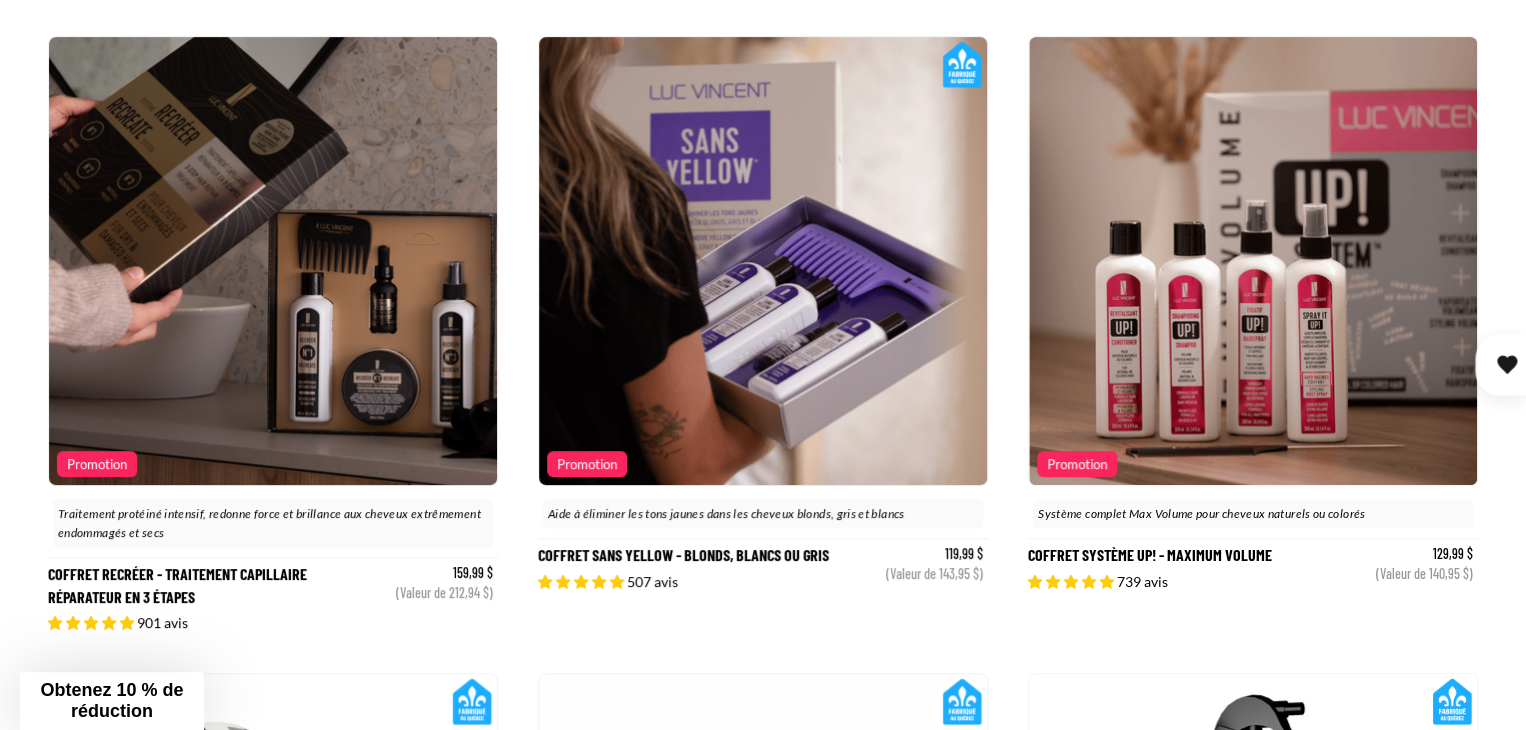 scroll, scrollTop: 300, scrollLeft: 0, axis: vertical 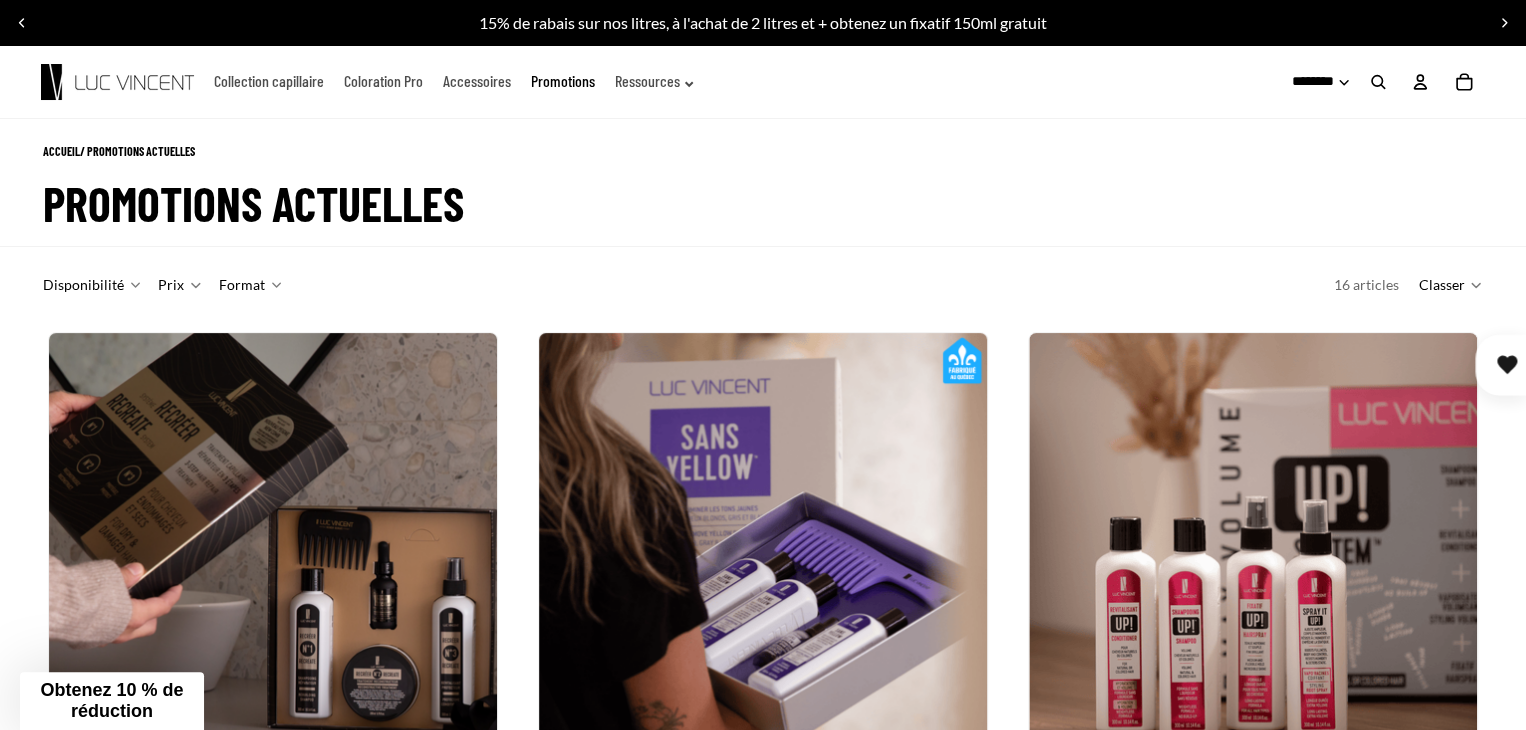 click at bounding box center [1378, 82] 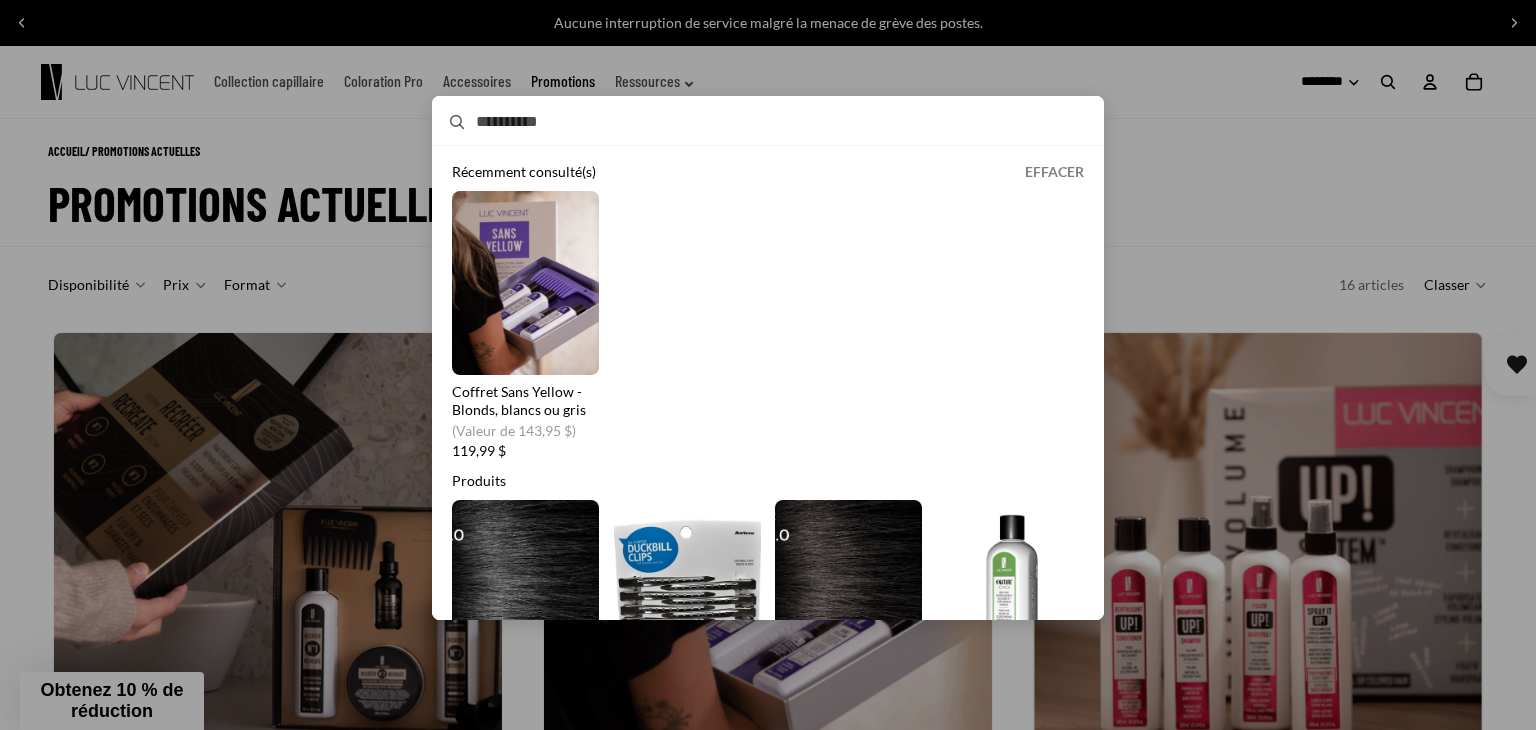 click on "Rechercher" at bounding box center [746, 122] 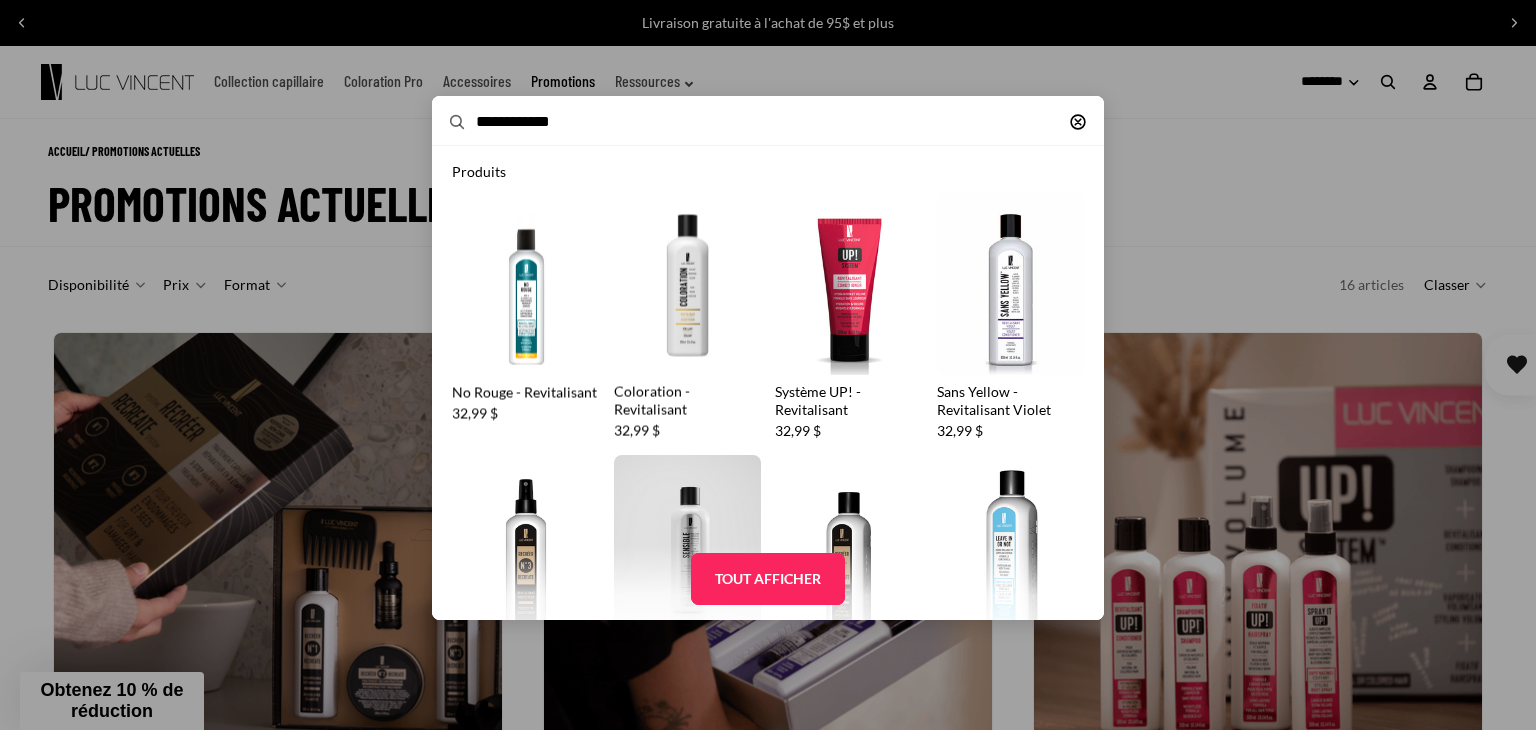 type on "**********" 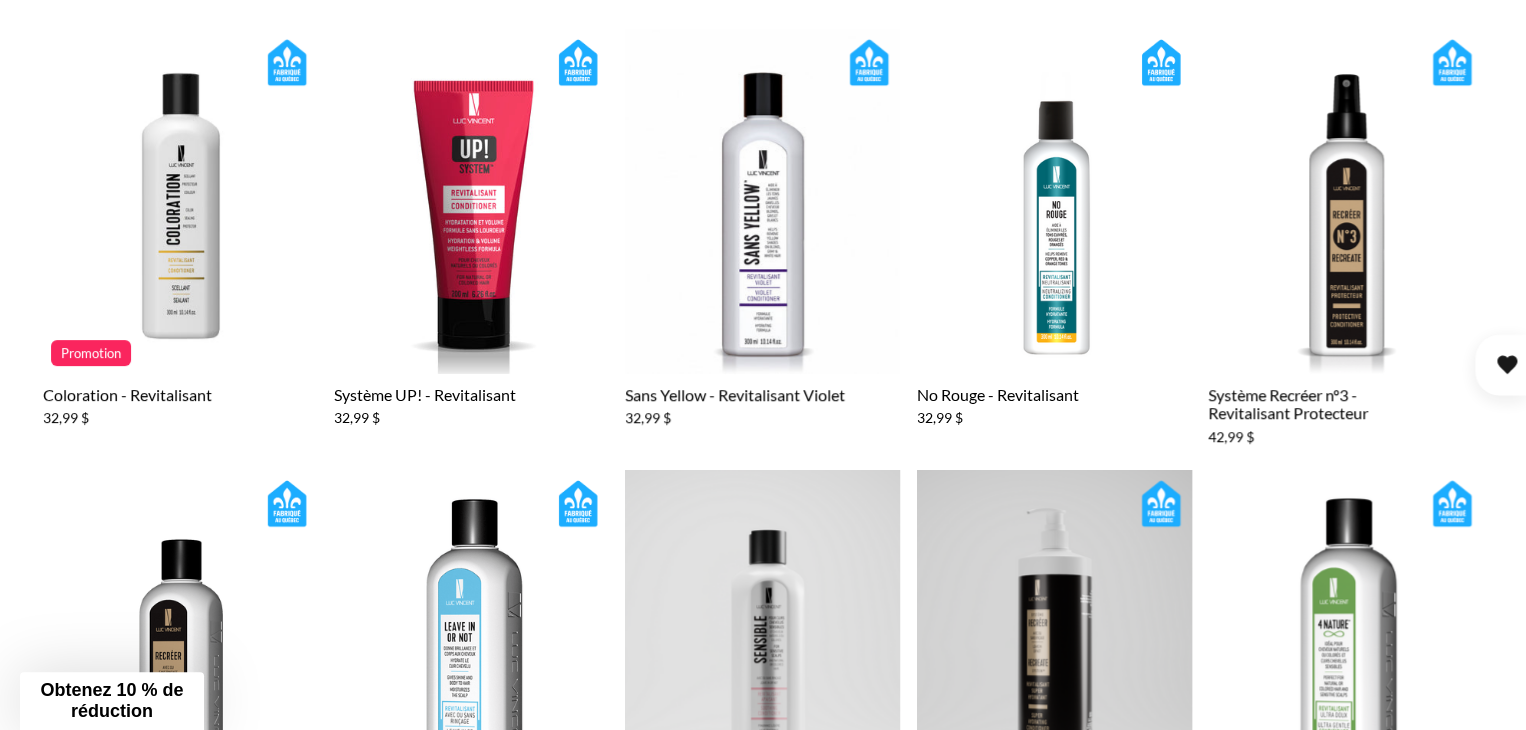 scroll, scrollTop: 400, scrollLeft: 0, axis: vertical 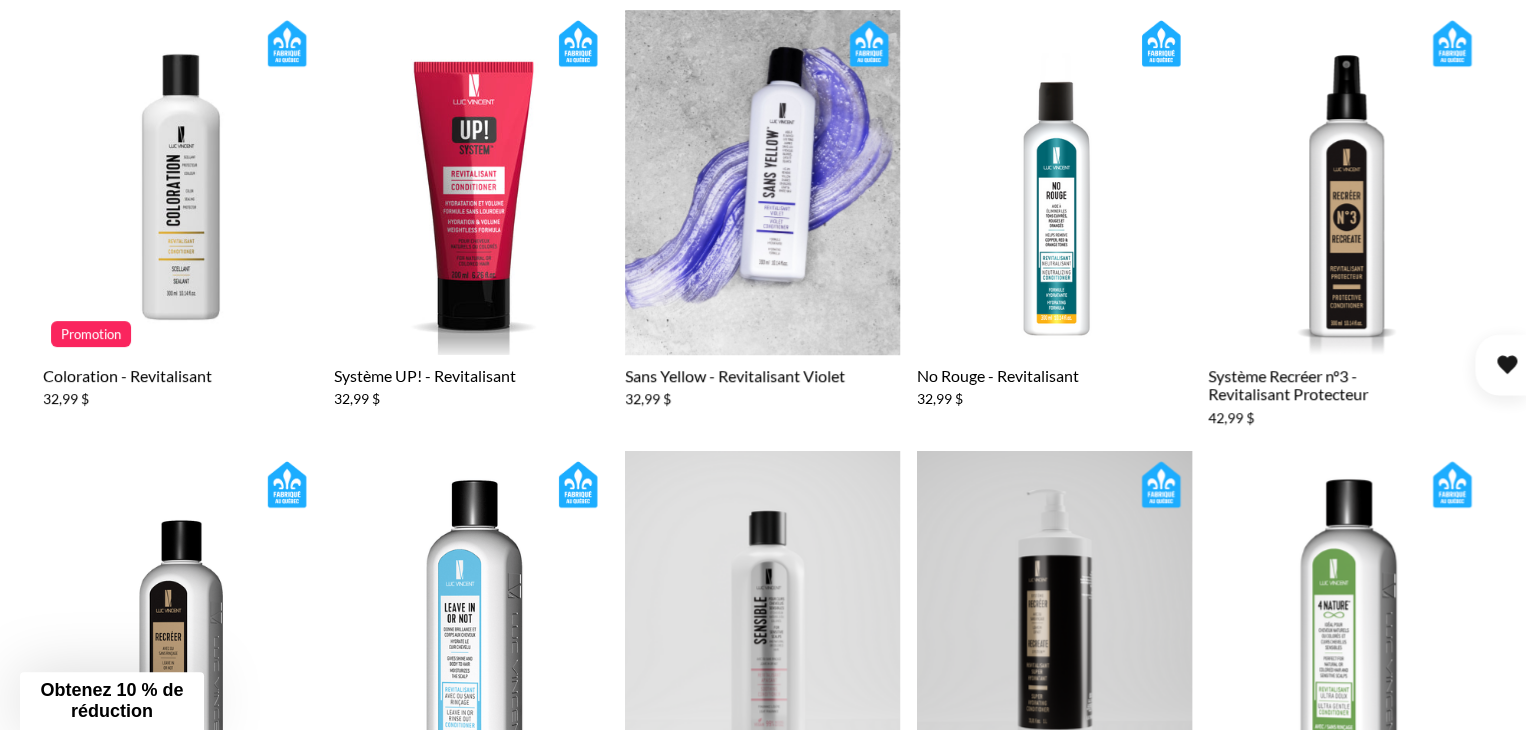 click 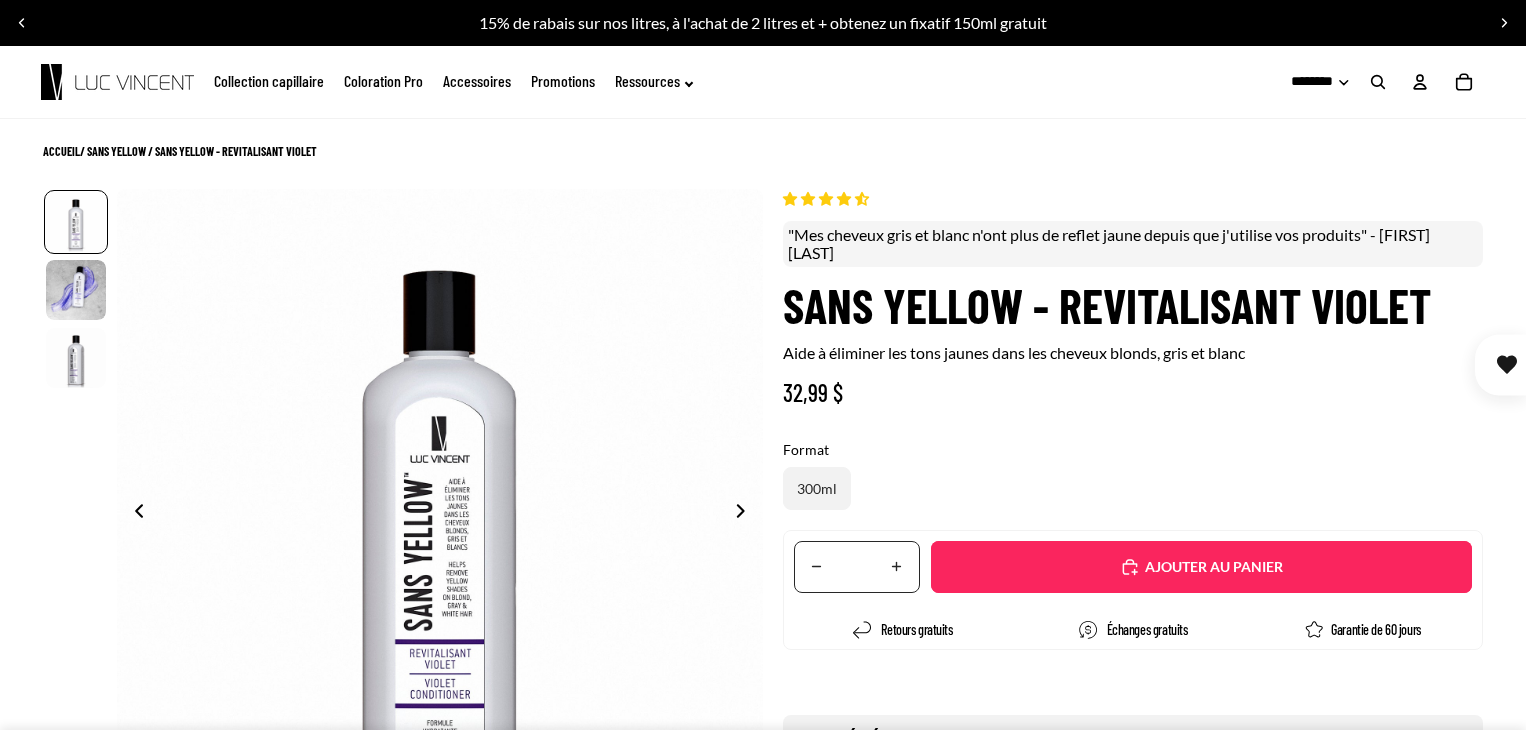 scroll, scrollTop: 0, scrollLeft: 0, axis: both 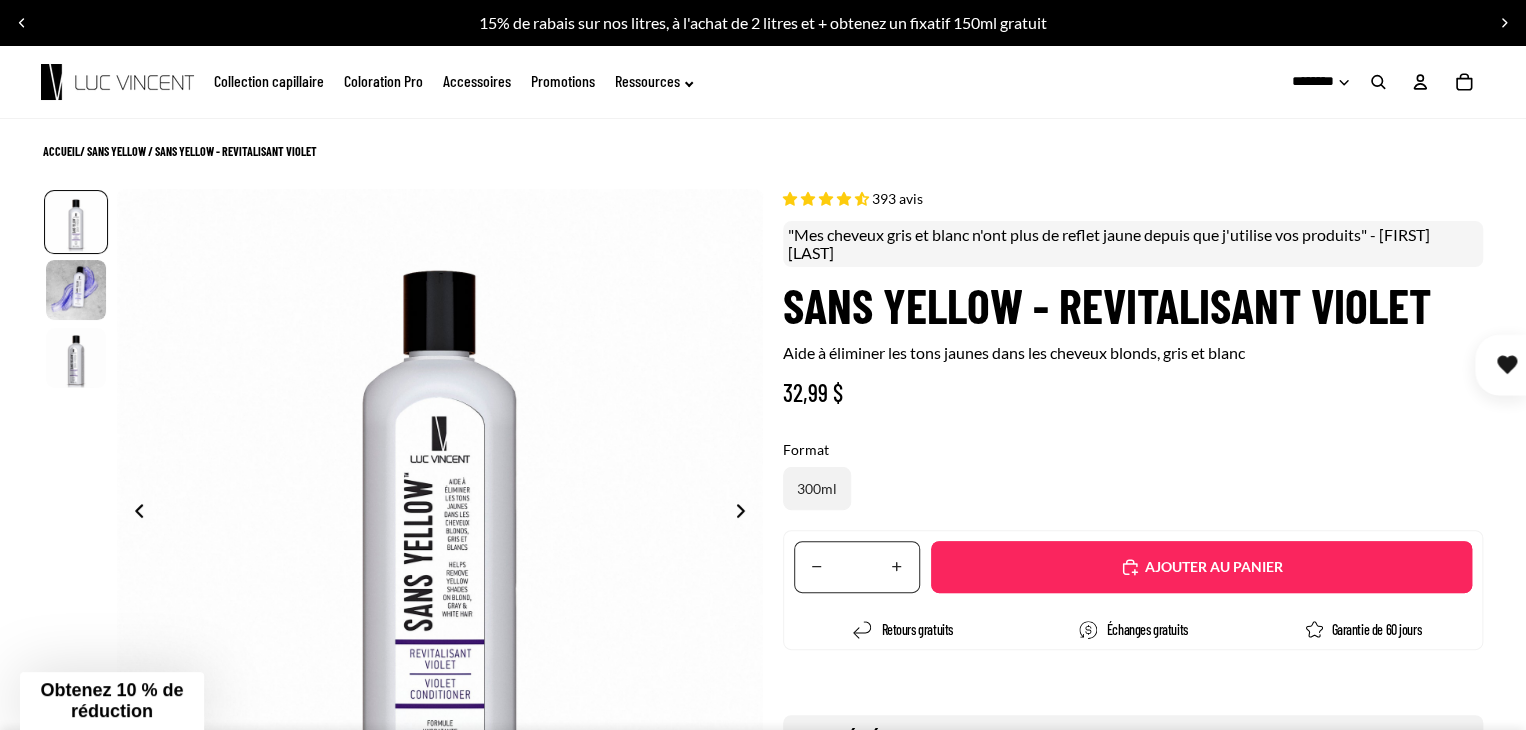 select on "**********" 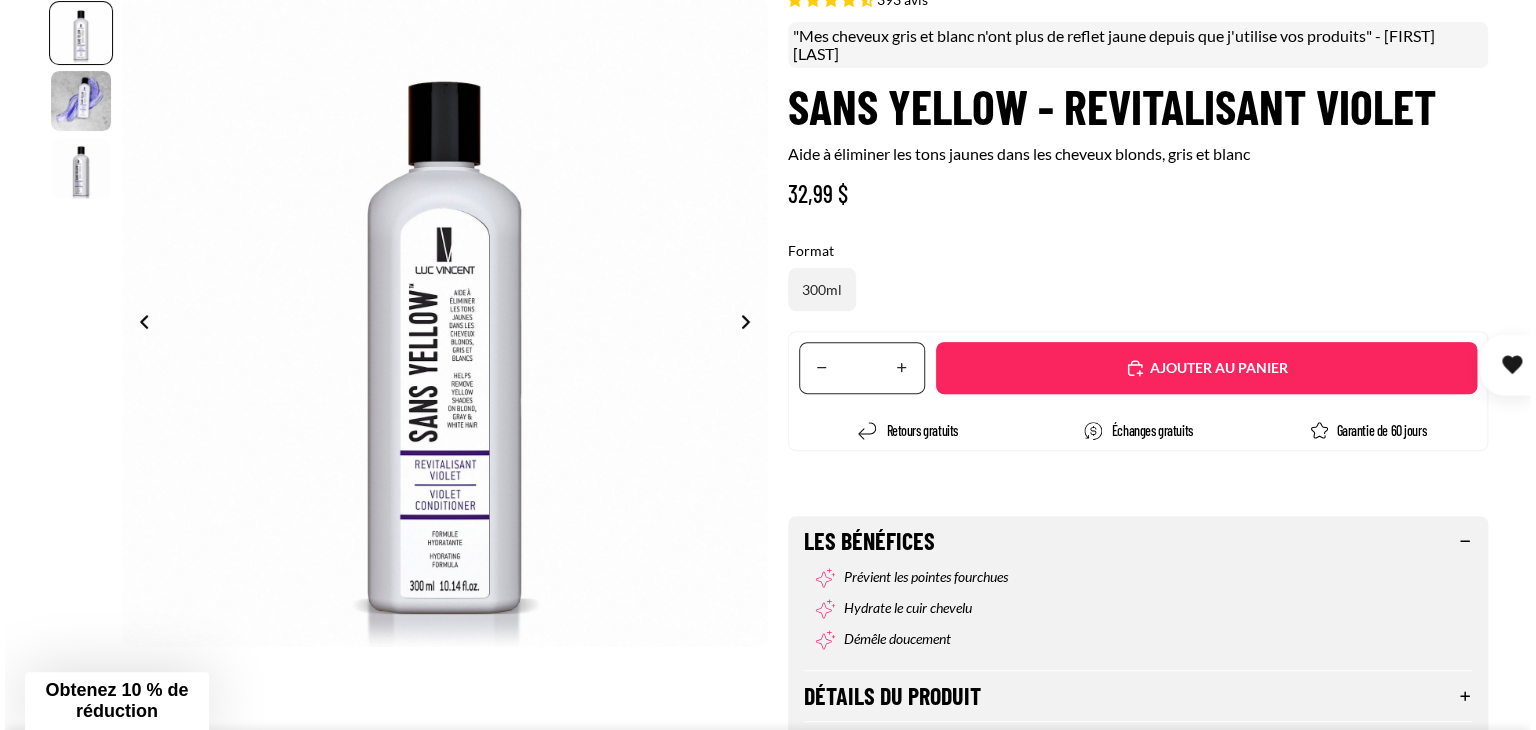 scroll, scrollTop: 200, scrollLeft: 0, axis: vertical 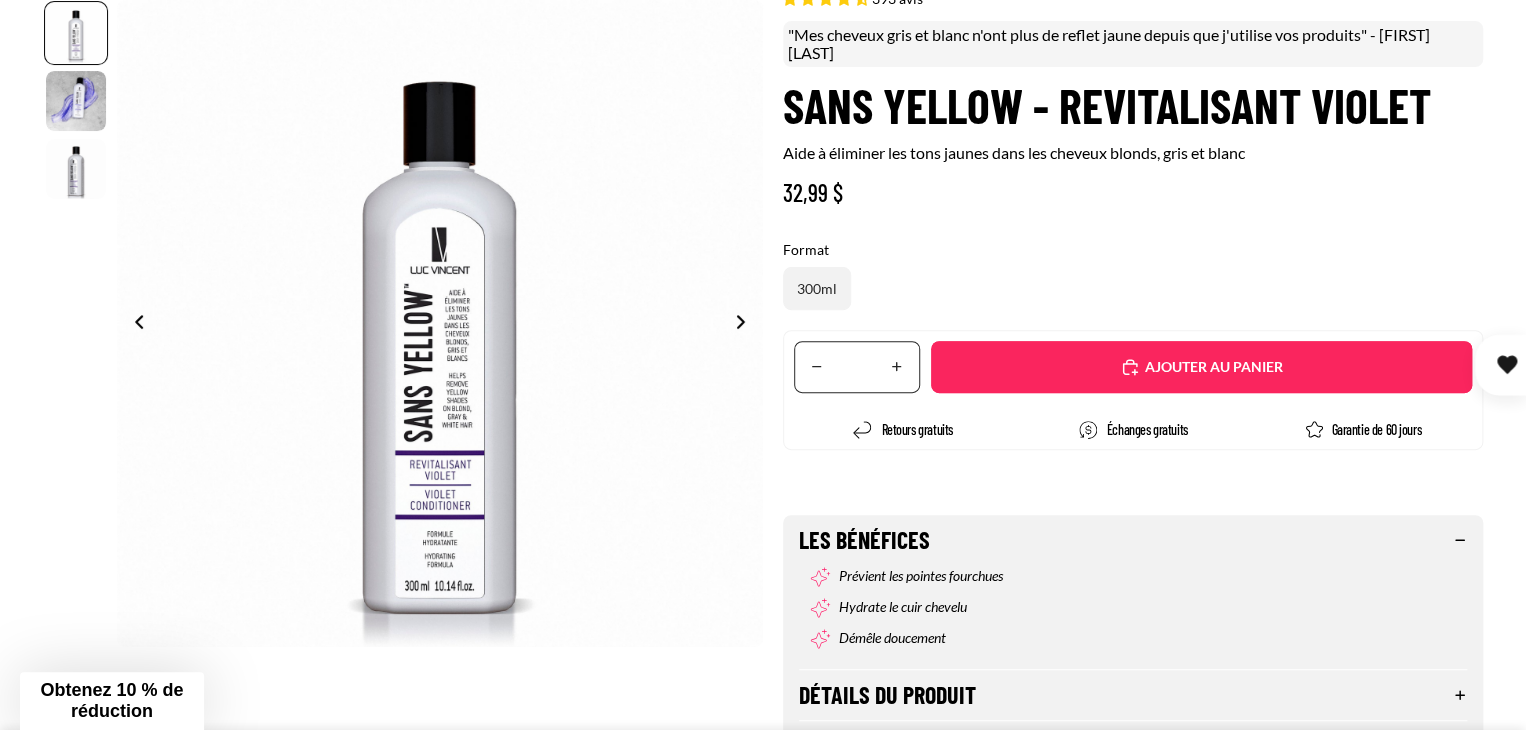 click on "Translation missing: fr.accessibility.increase_quantity" at bounding box center [897, 367] 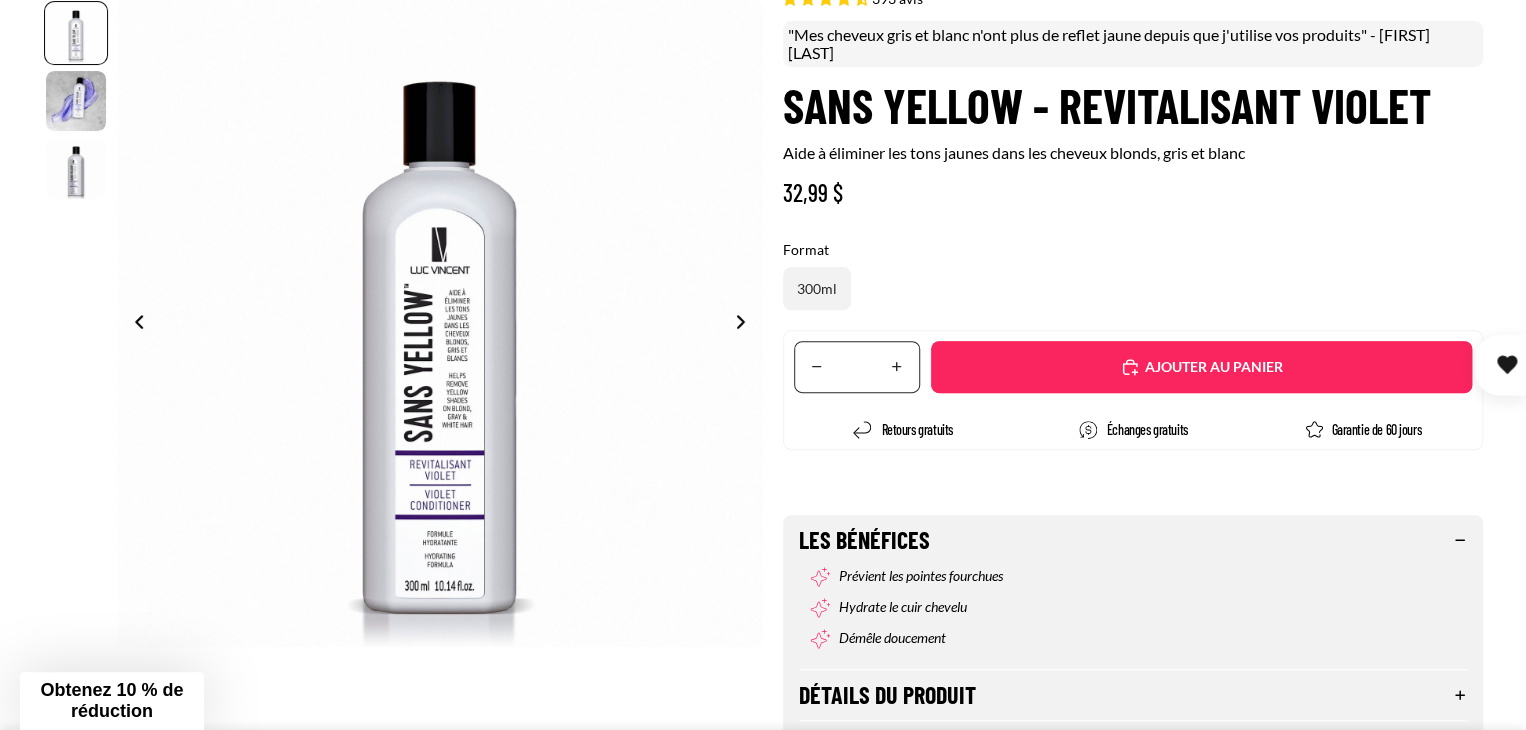 click on "Ajouté" at bounding box center (1201, 367) 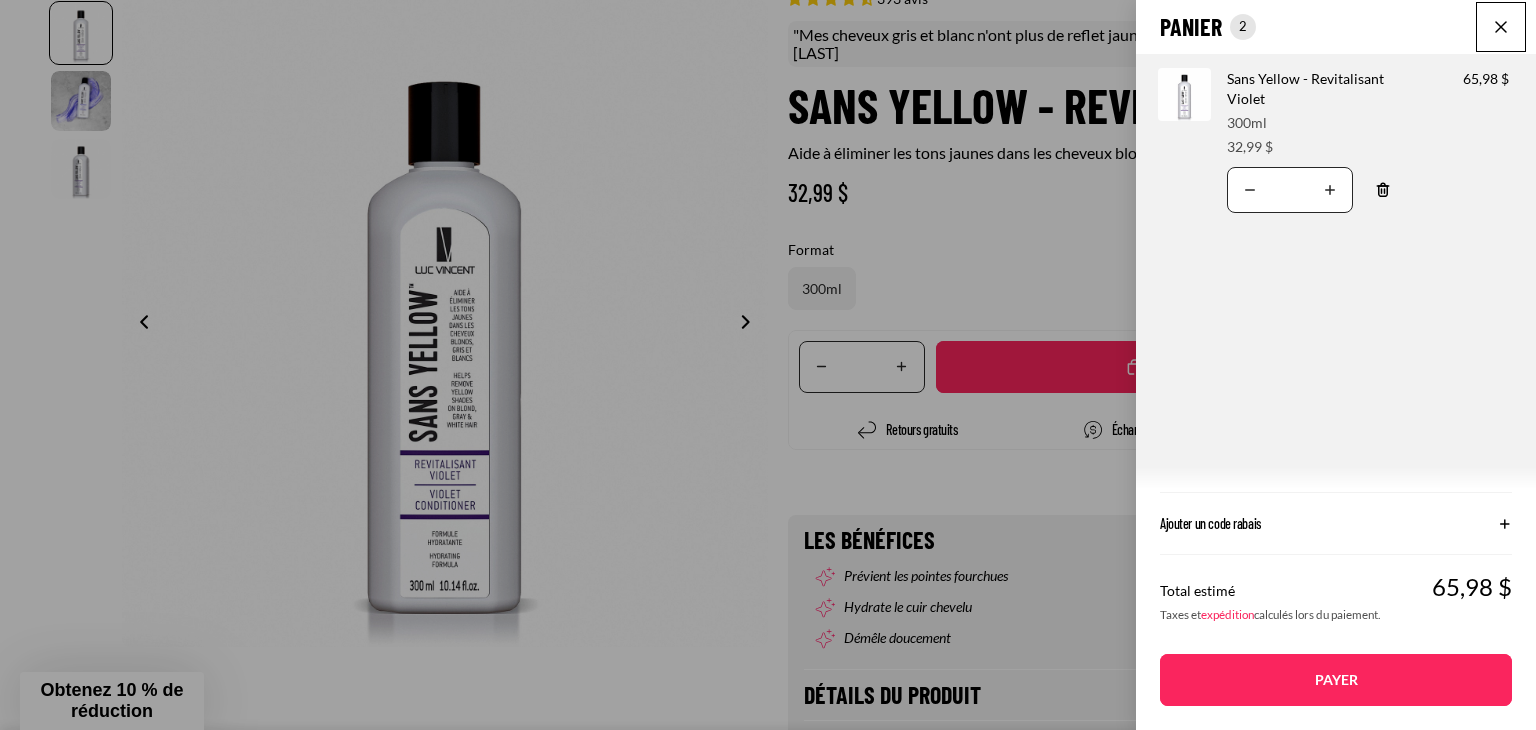 click on "Payer" at bounding box center (1336, 680) 